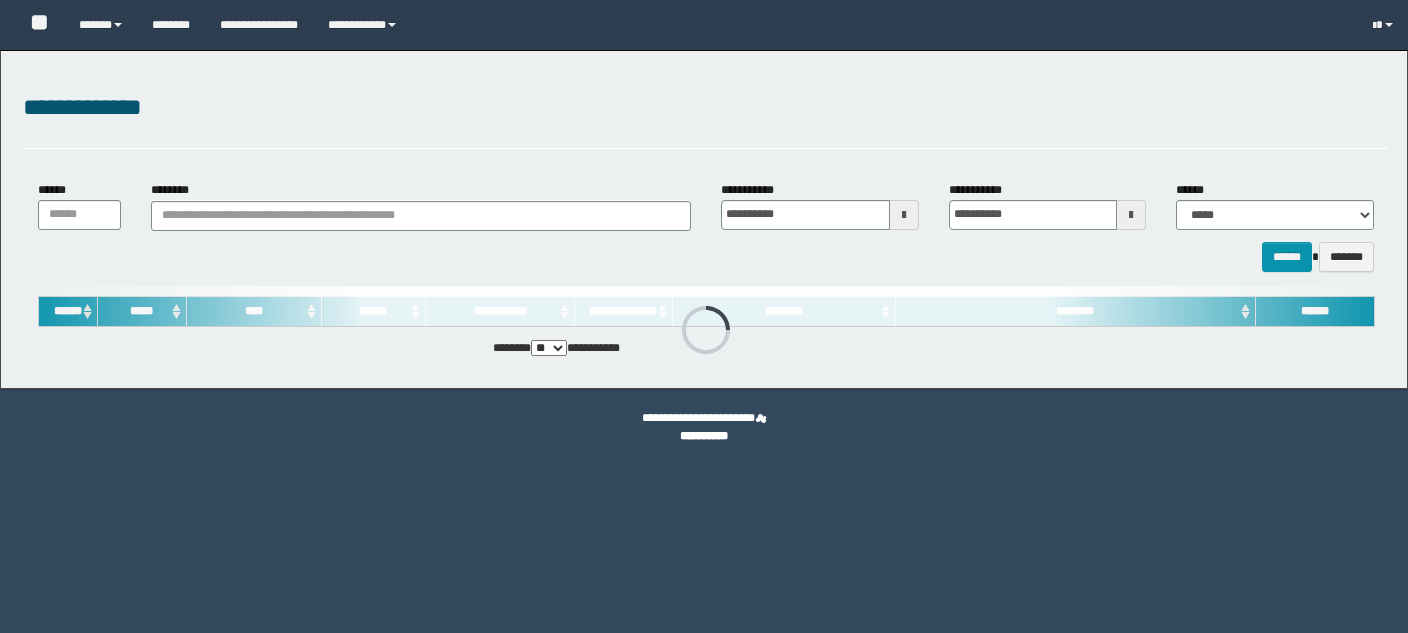 scroll, scrollTop: 0, scrollLeft: 0, axis: both 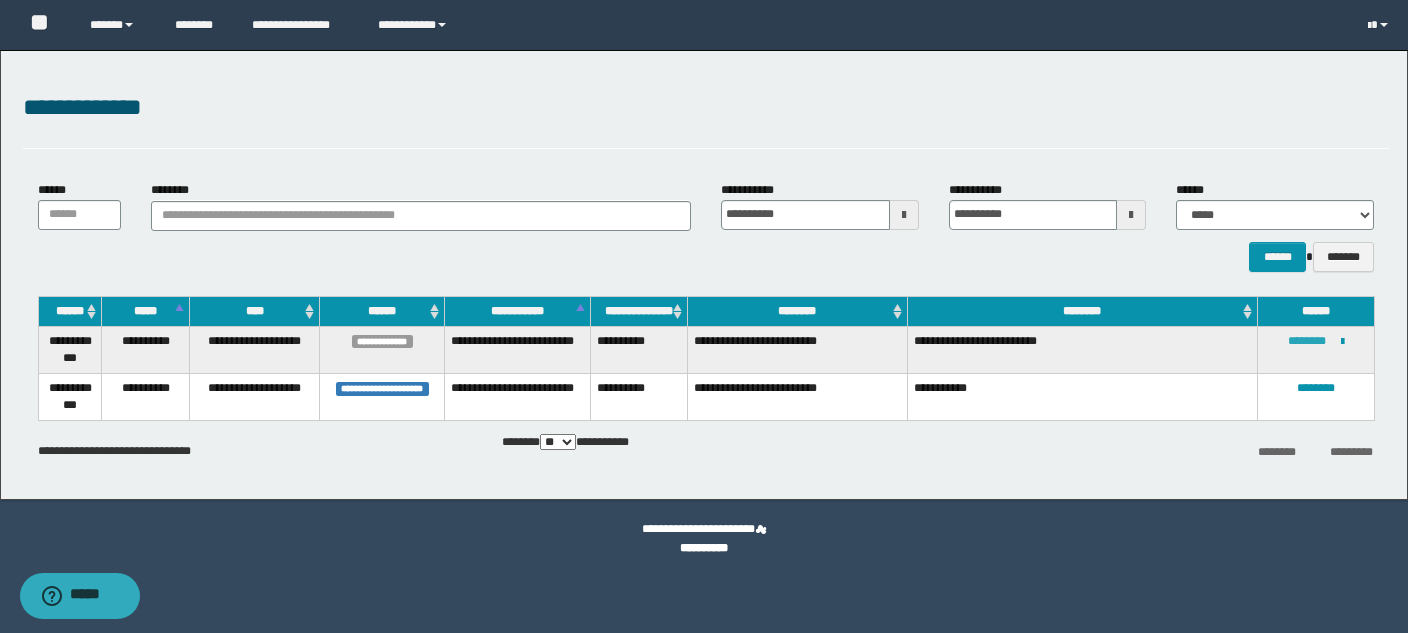 click on "********" at bounding box center (1307, 341) 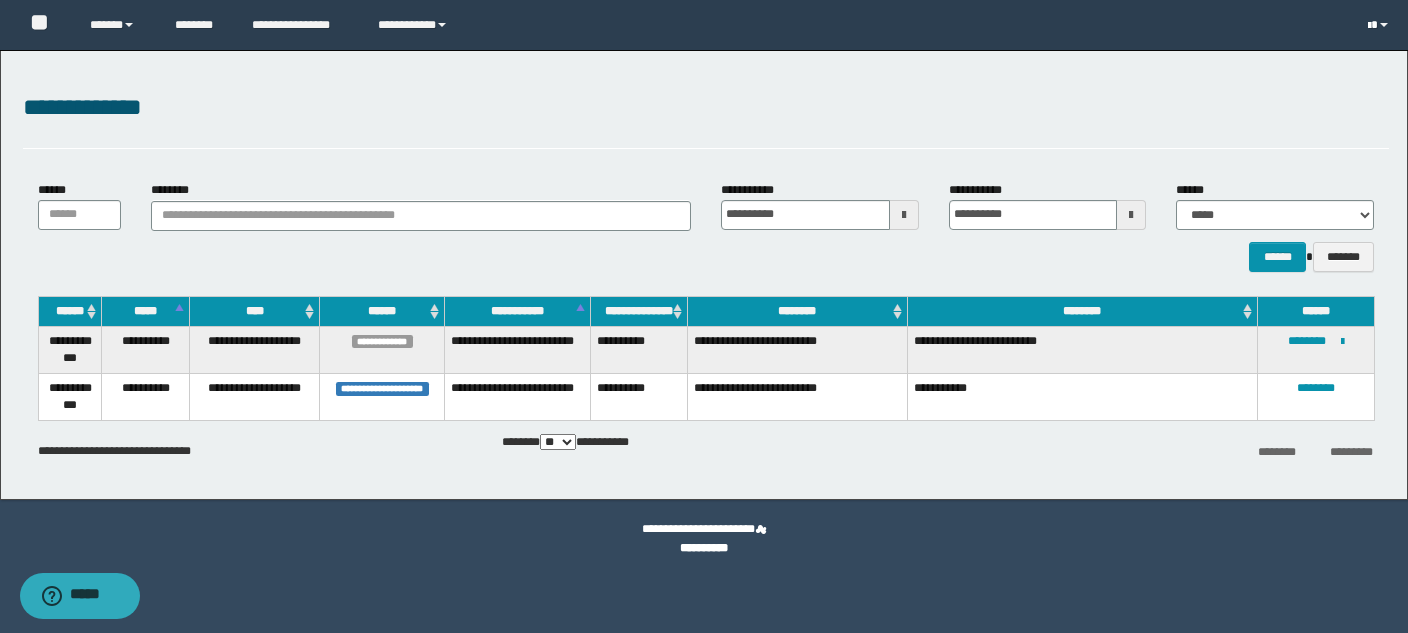 click at bounding box center [1369, 26] 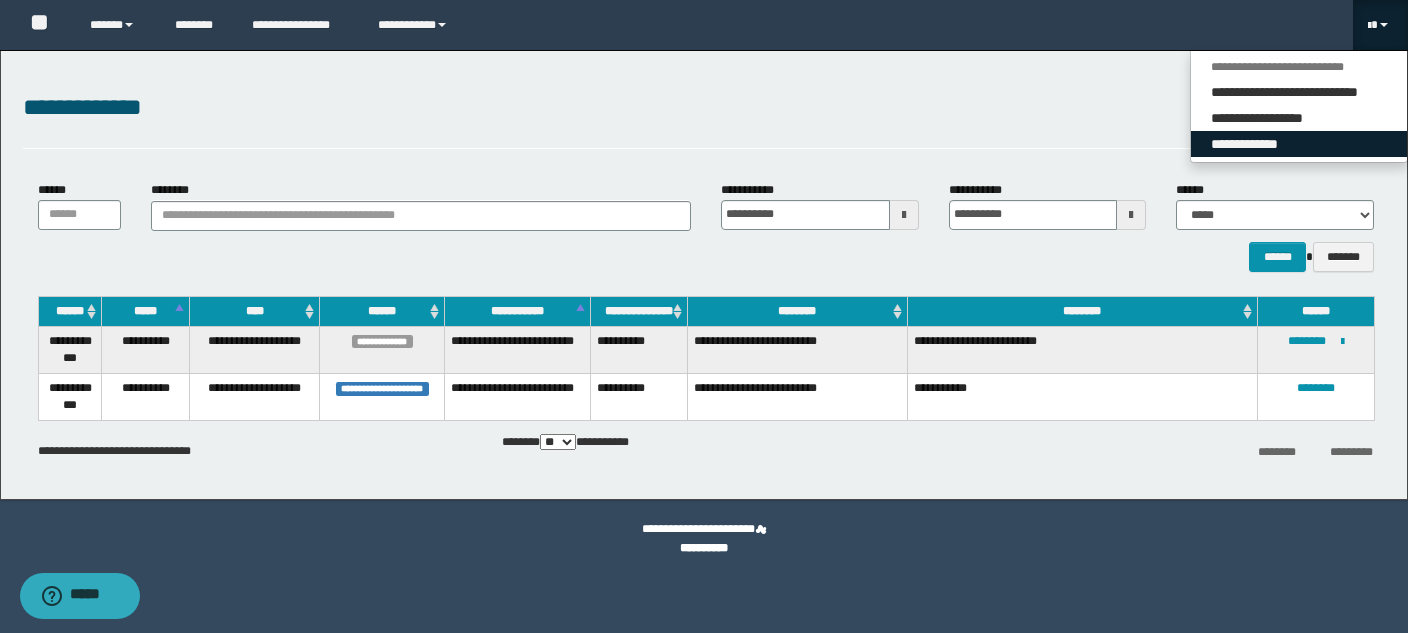 click on "**********" at bounding box center [1299, 144] 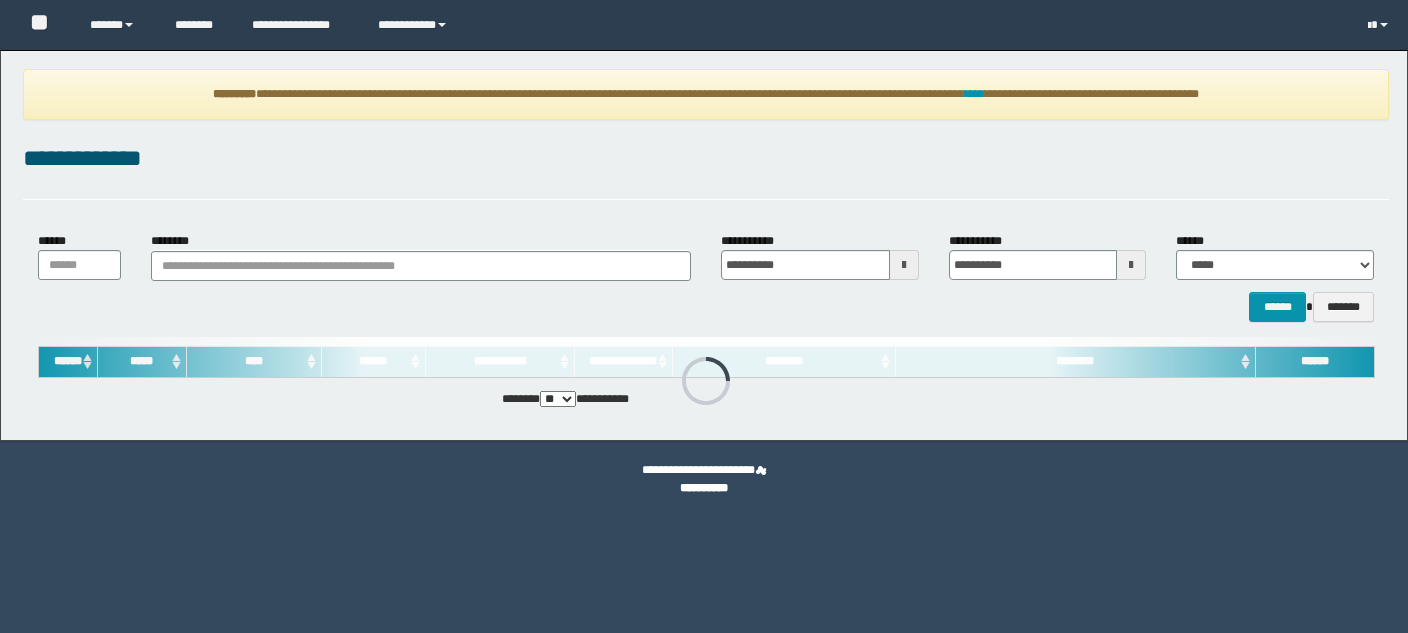 scroll, scrollTop: 0, scrollLeft: 0, axis: both 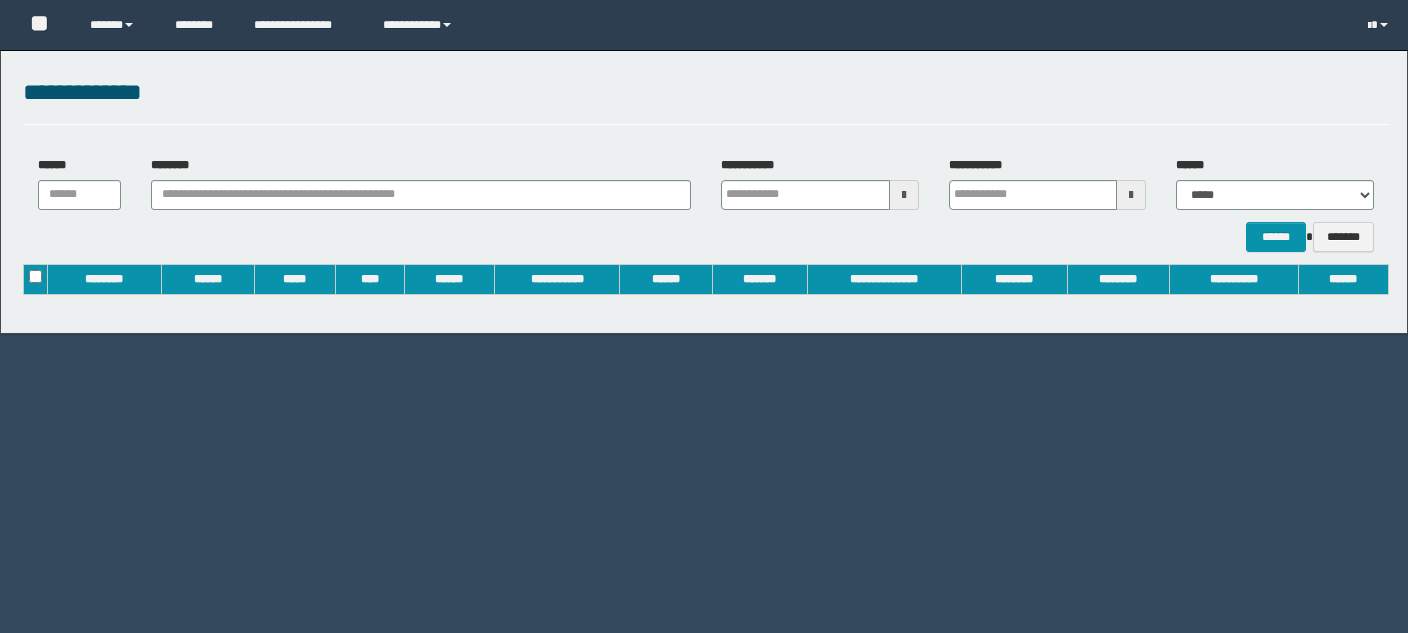 type on "**********" 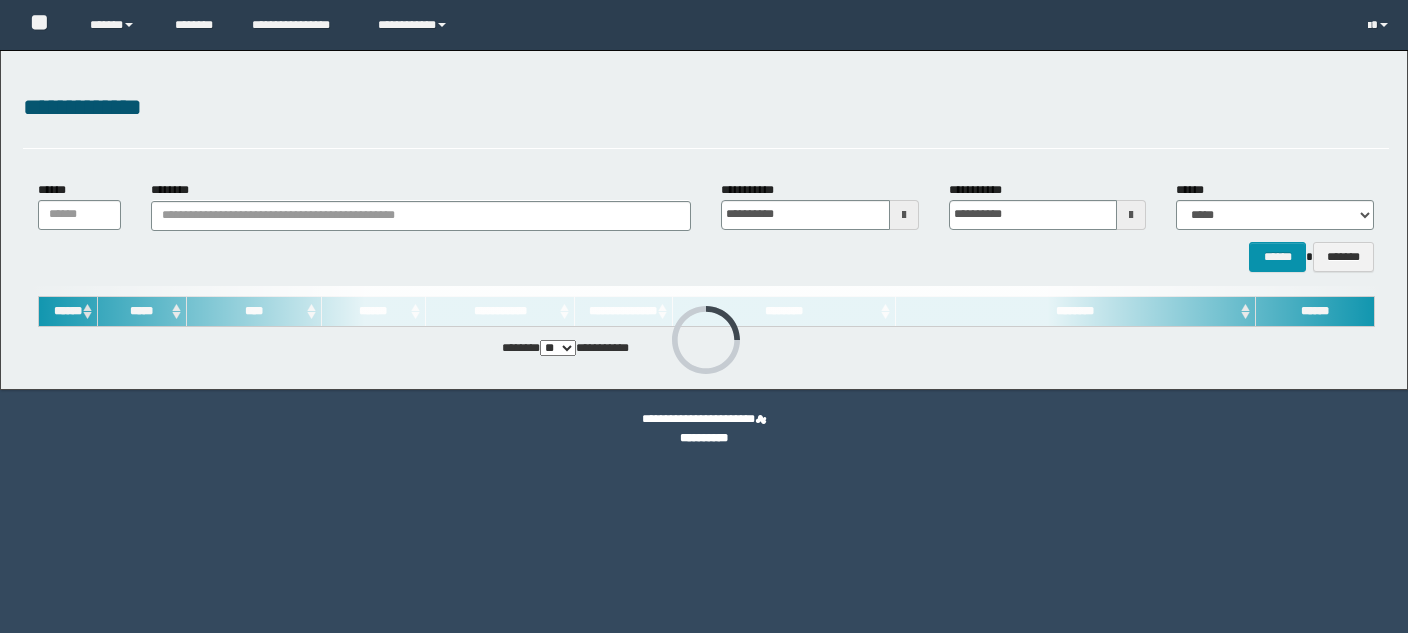 scroll, scrollTop: 0, scrollLeft: 0, axis: both 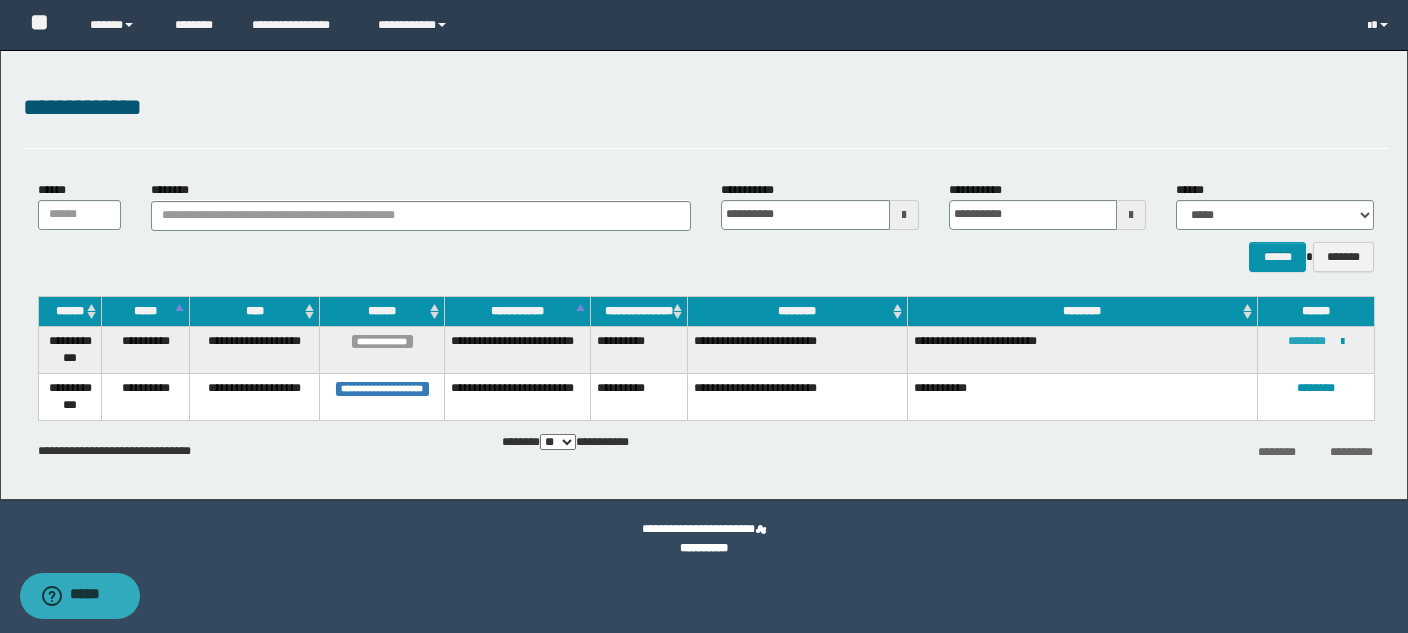 click on "********" at bounding box center (1307, 341) 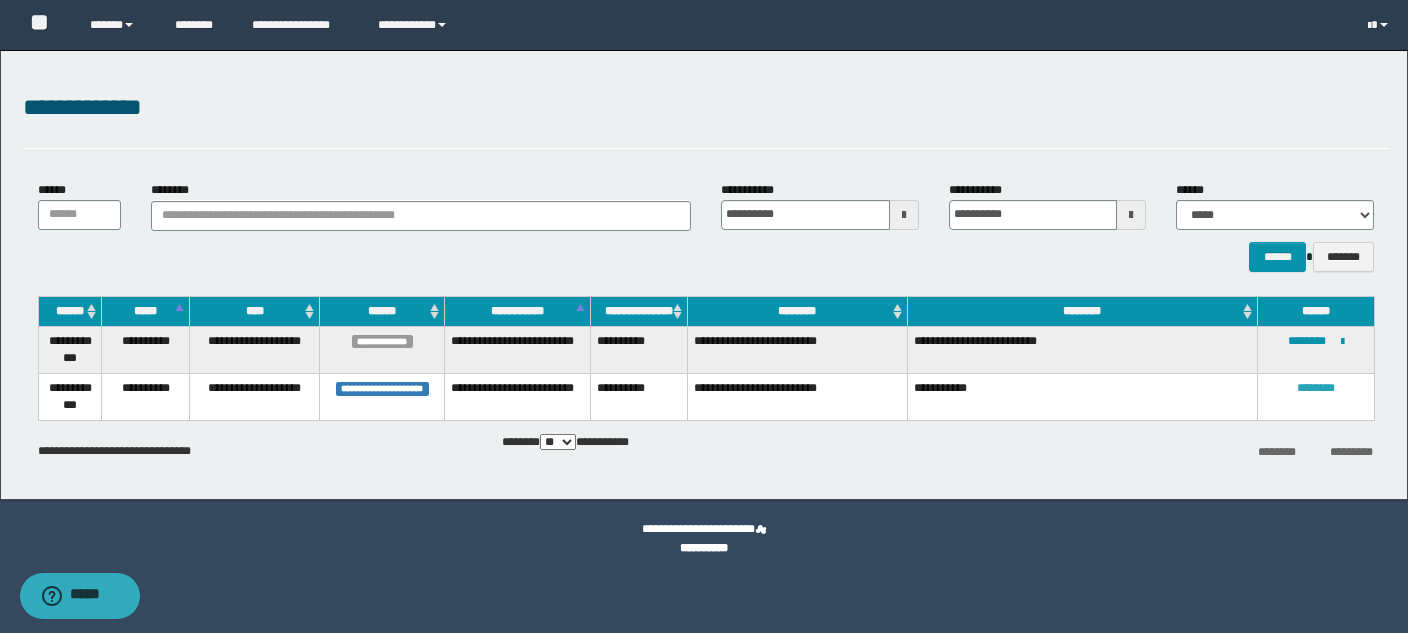 click on "********" at bounding box center (1316, 388) 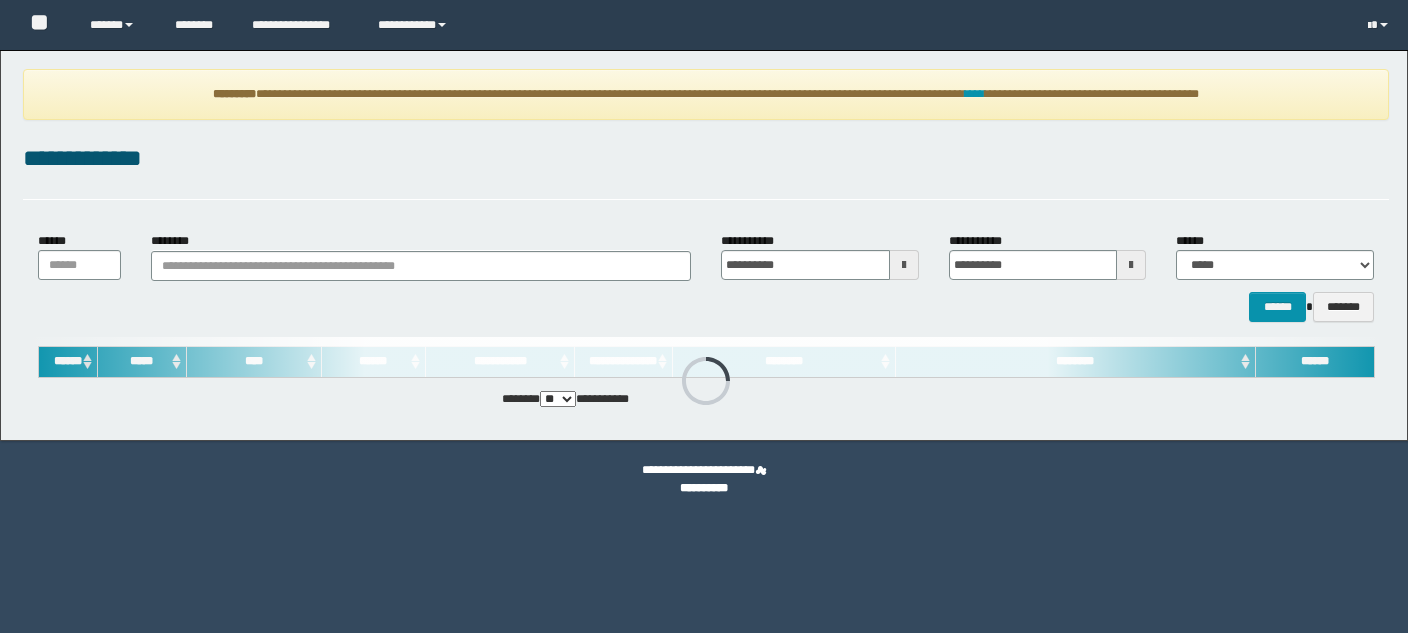 scroll, scrollTop: 0, scrollLeft: 0, axis: both 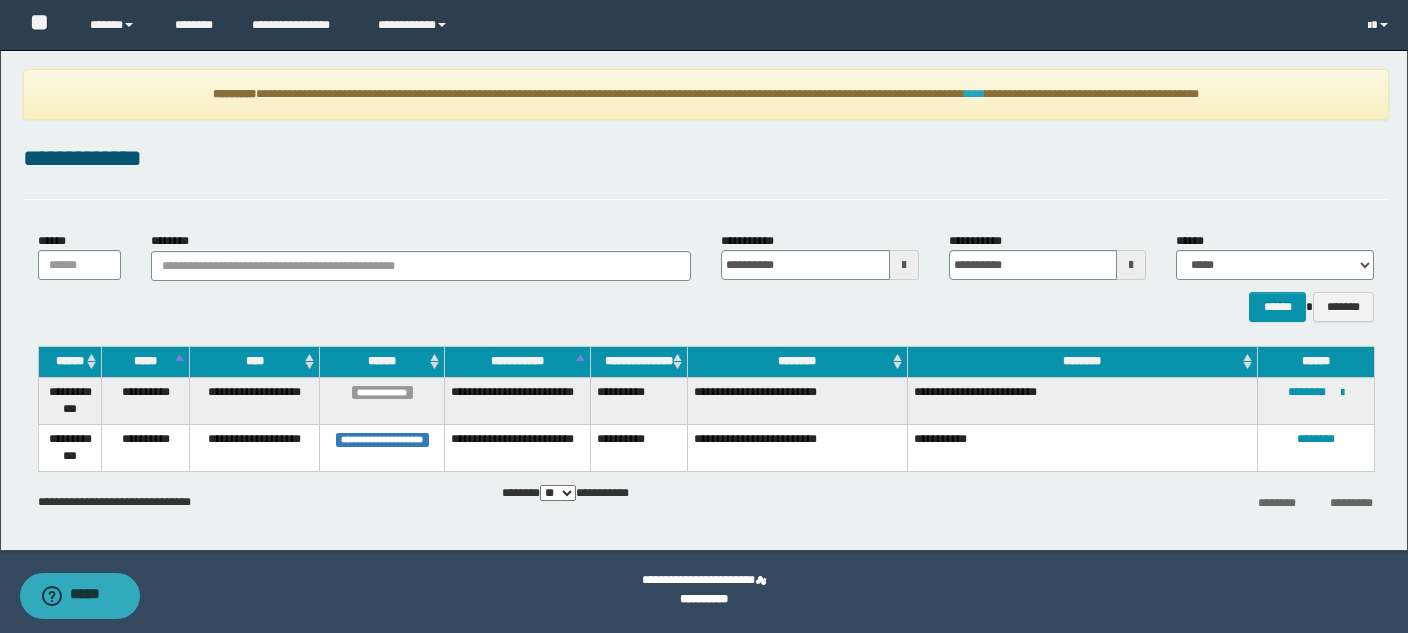 click on "****" at bounding box center (975, 94) 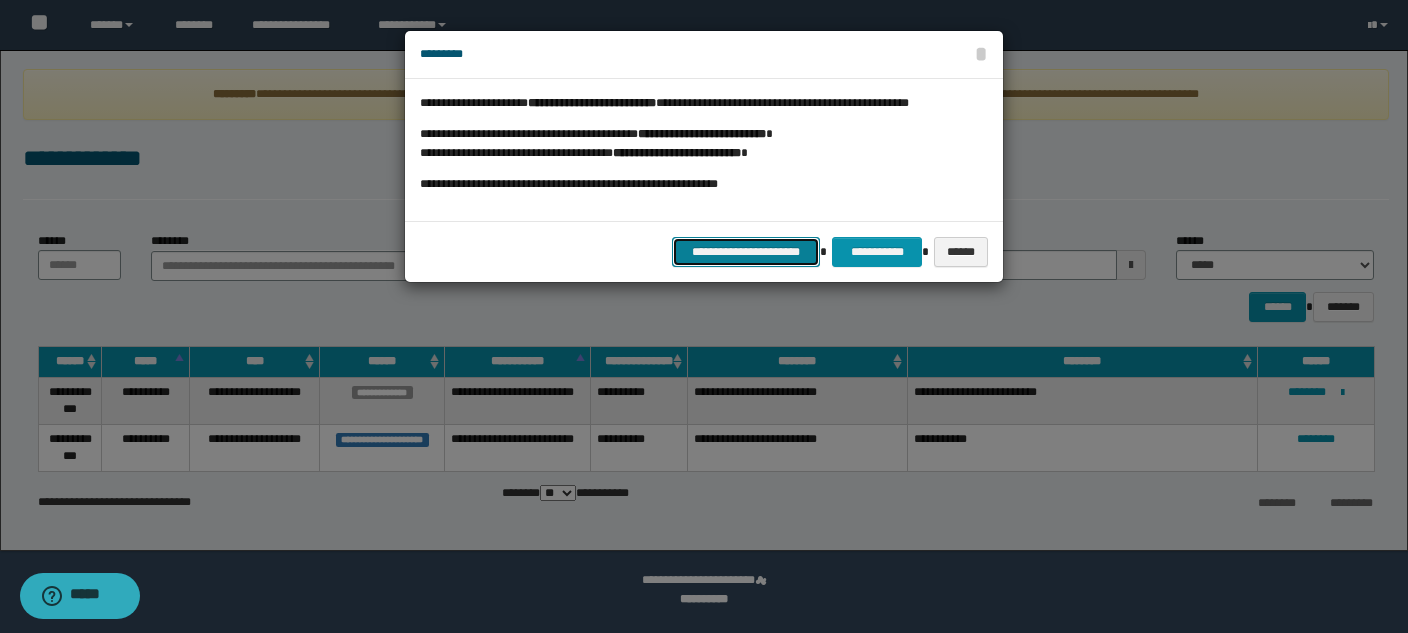 click on "**********" at bounding box center [746, 252] 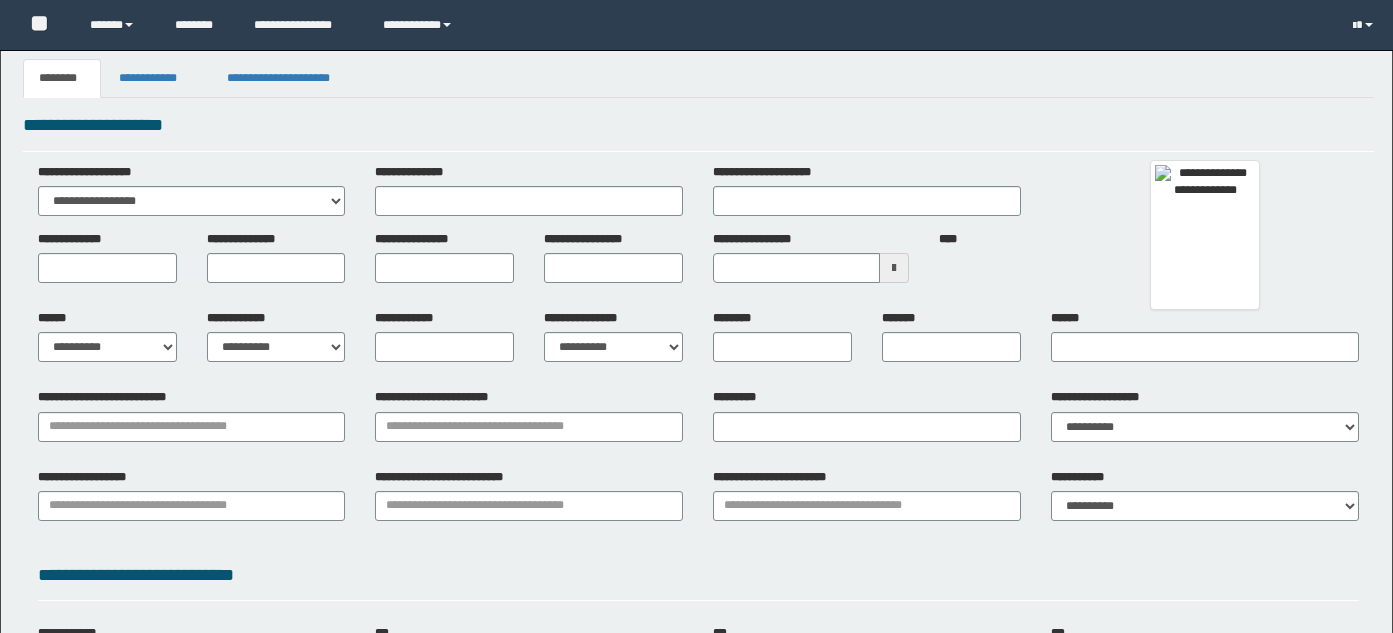 scroll, scrollTop: 0, scrollLeft: 0, axis: both 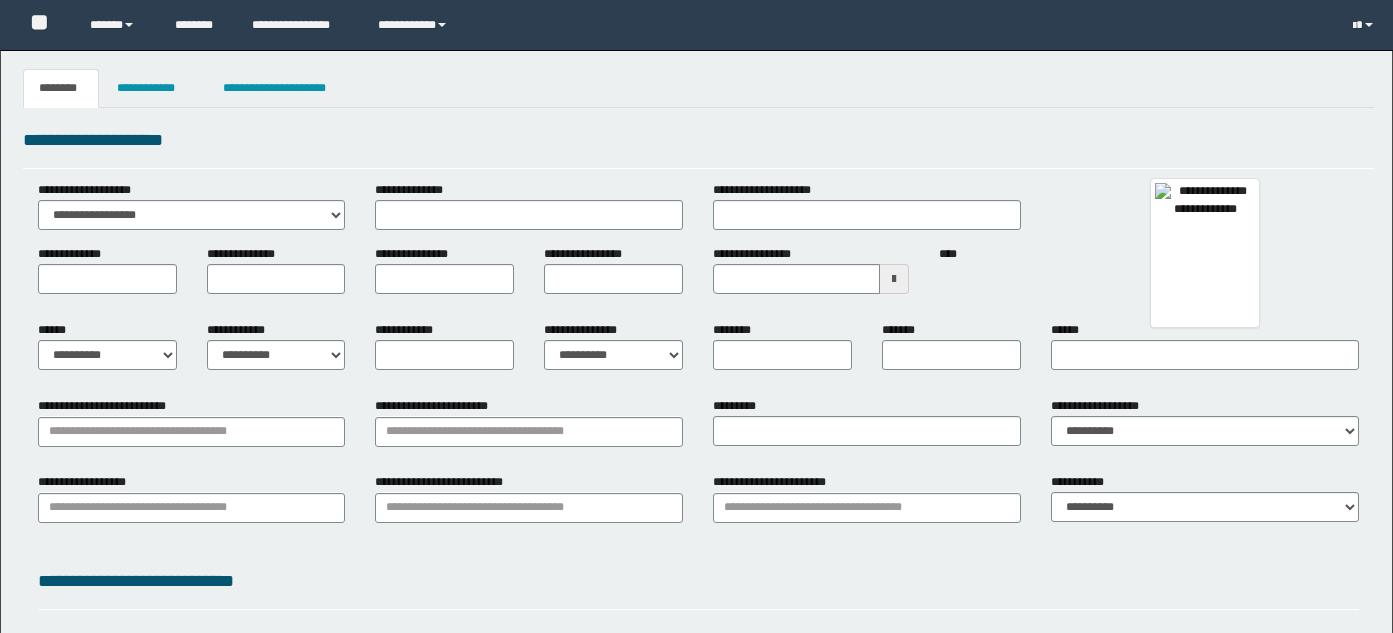type 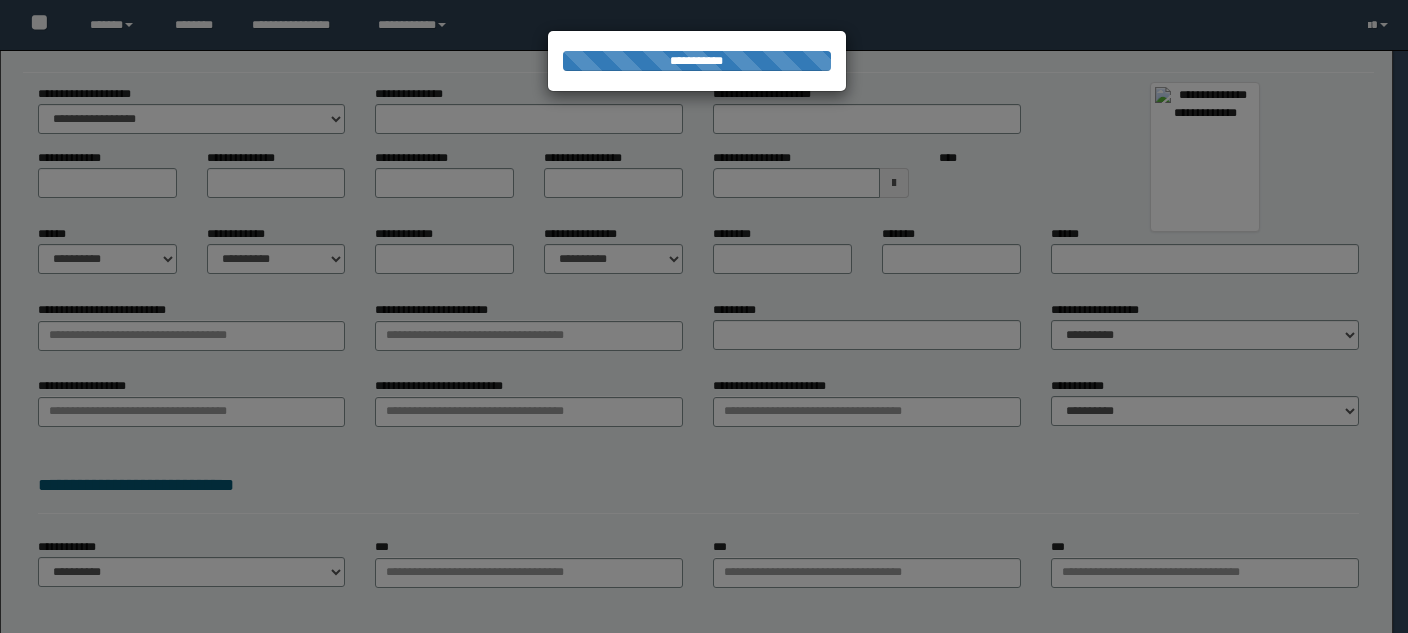 scroll, scrollTop: 100, scrollLeft: 0, axis: vertical 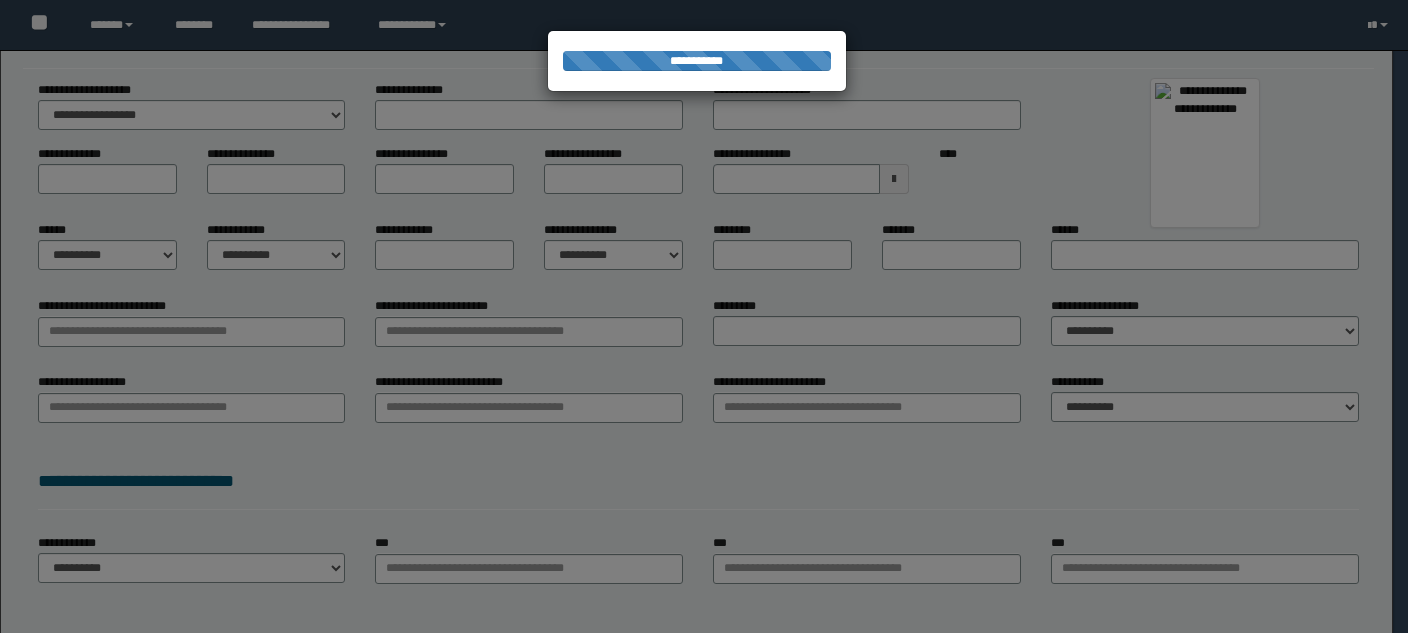 type on "**********" 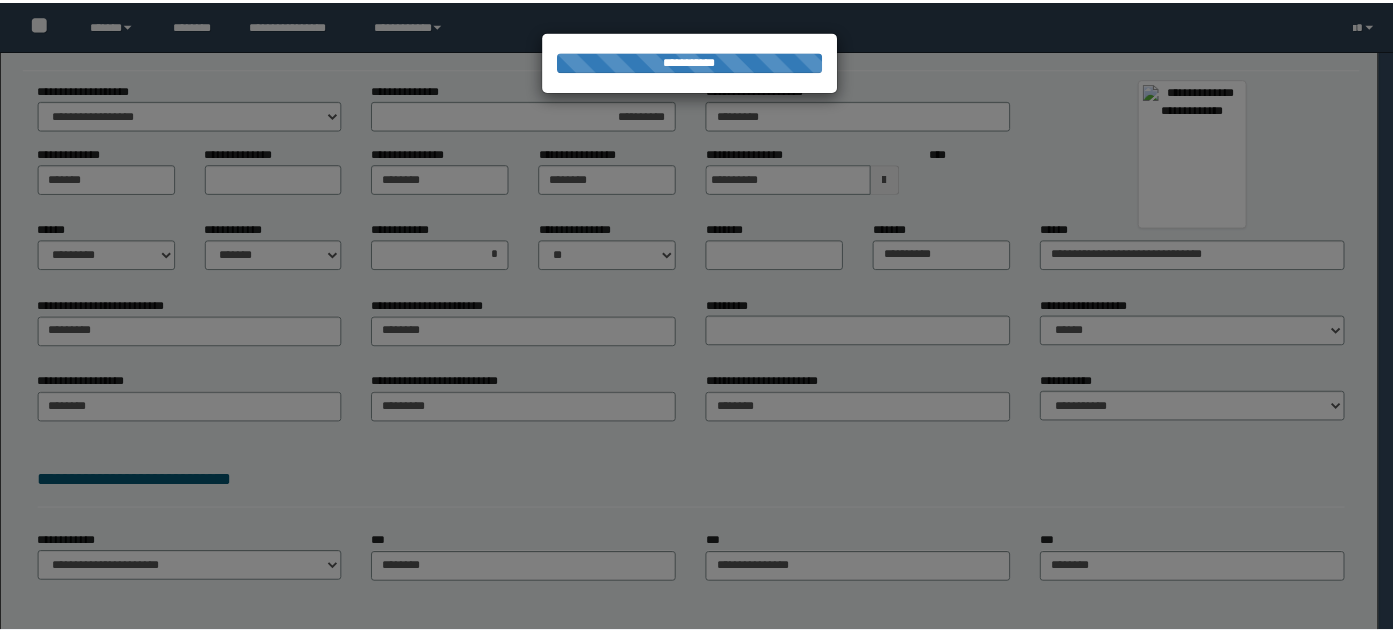 scroll, scrollTop: 0, scrollLeft: 0, axis: both 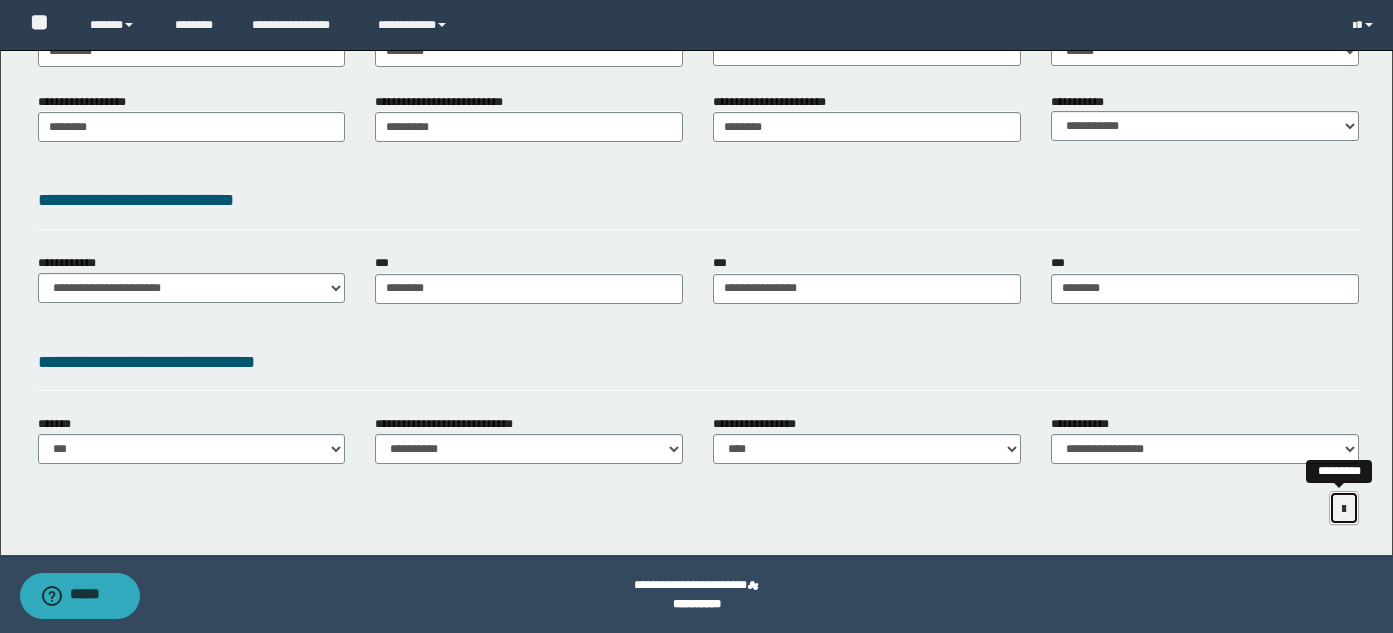 click at bounding box center (1344, 508) 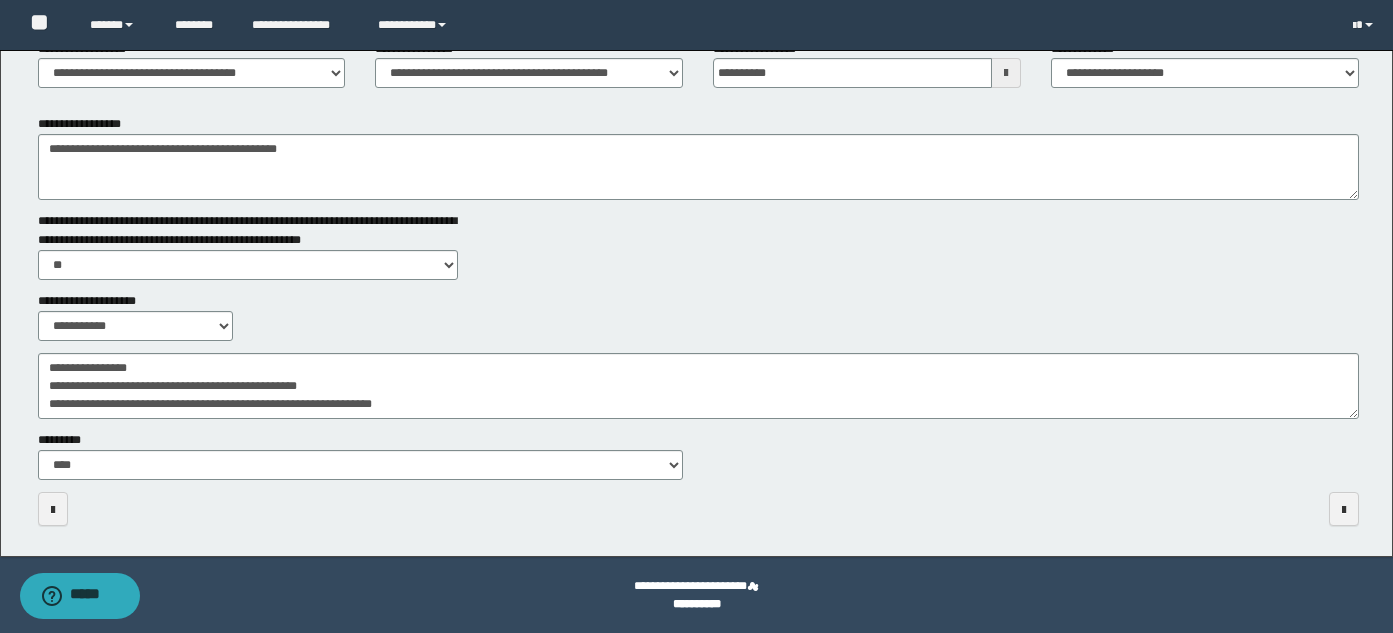 scroll, scrollTop: 295, scrollLeft: 0, axis: vertical 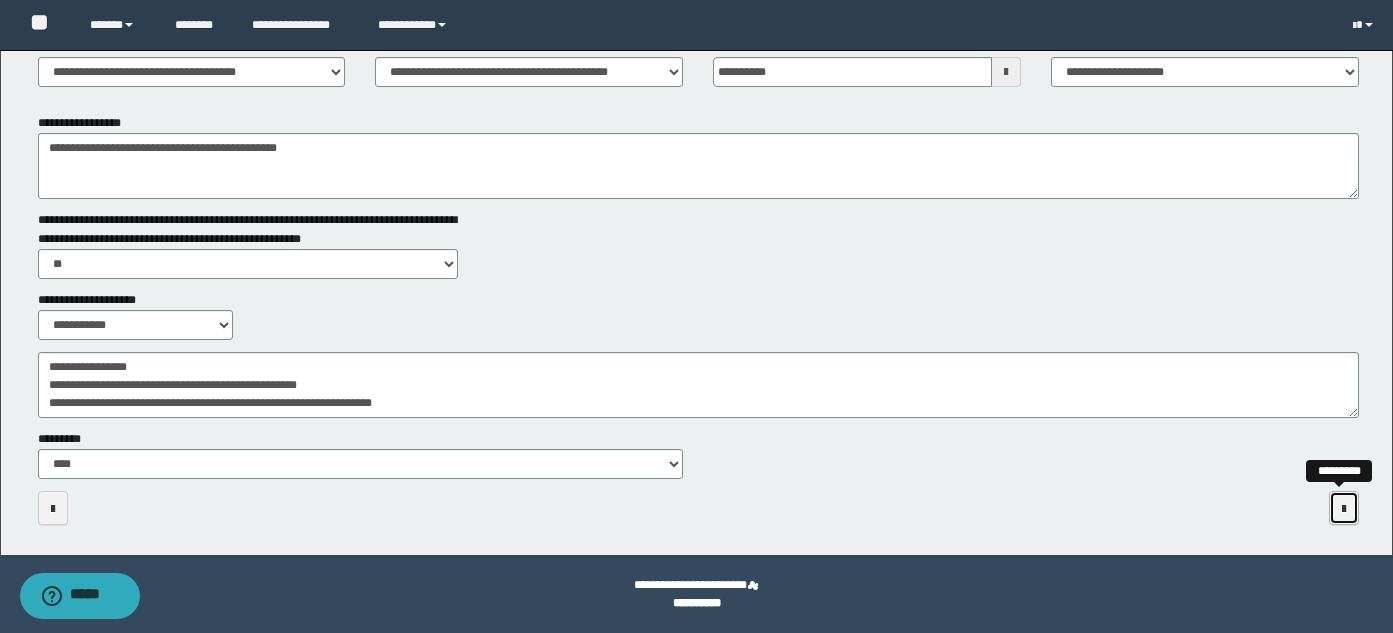 click at bounding box center (1344, 509) 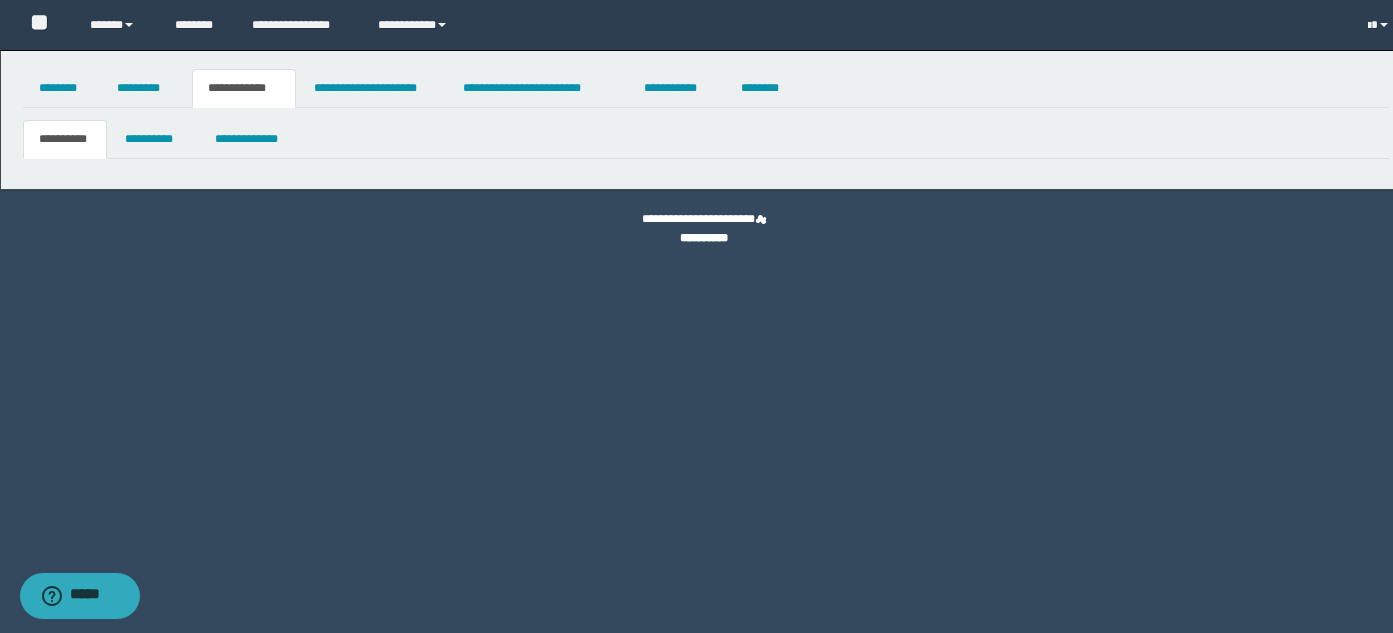 scroll, scrollTop: 0, scrollLeft: 0, axis: both 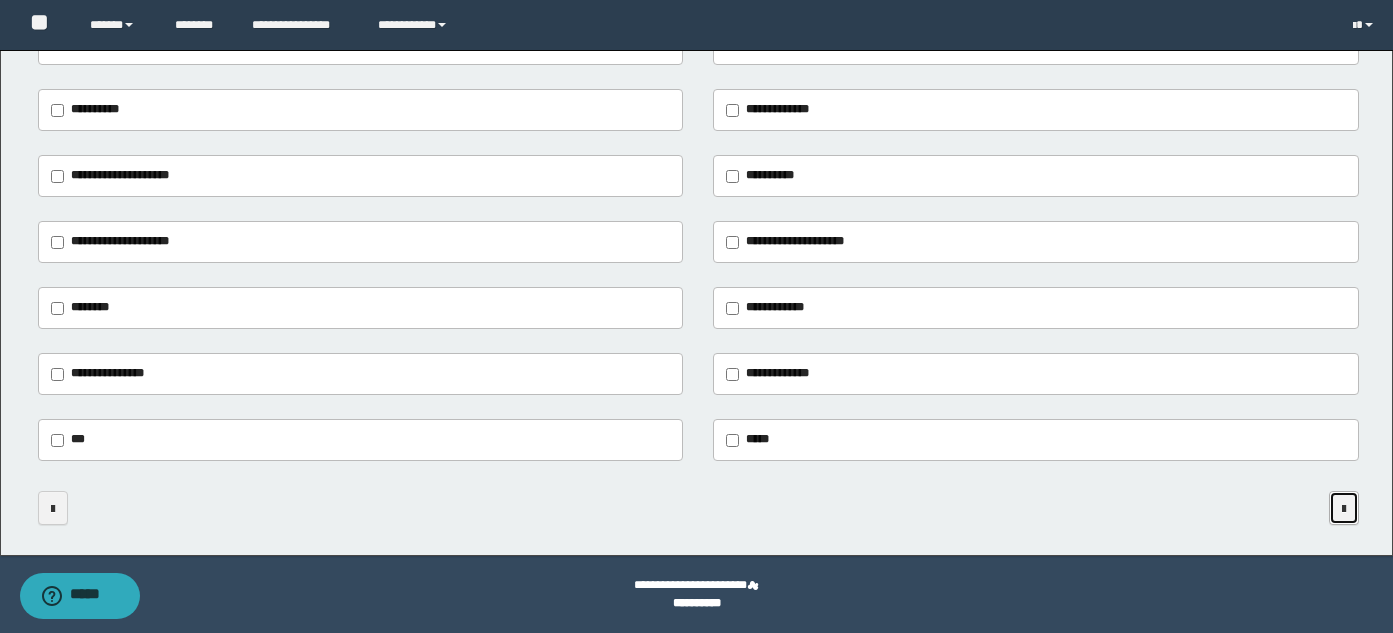 click at bounding box center [1344, 509] 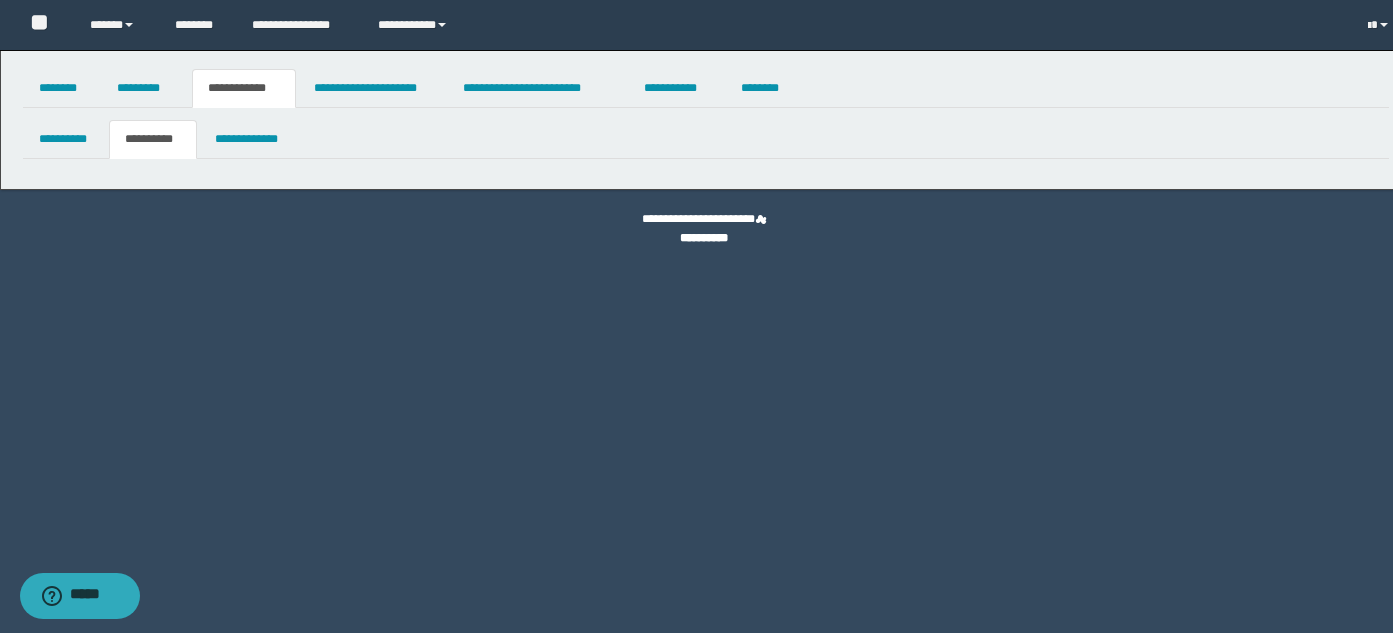 scroll, scrollTop: 0, scrollLeft: 0, axis: both 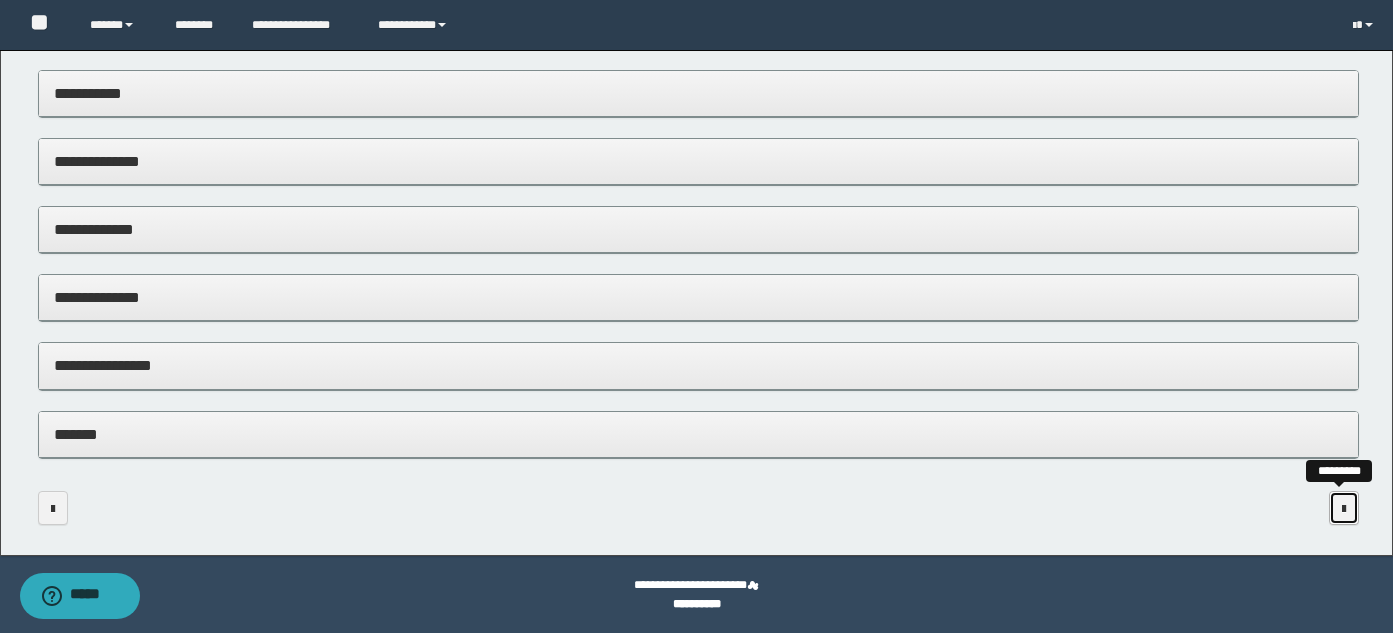 click at bounding box center (1344, 508) 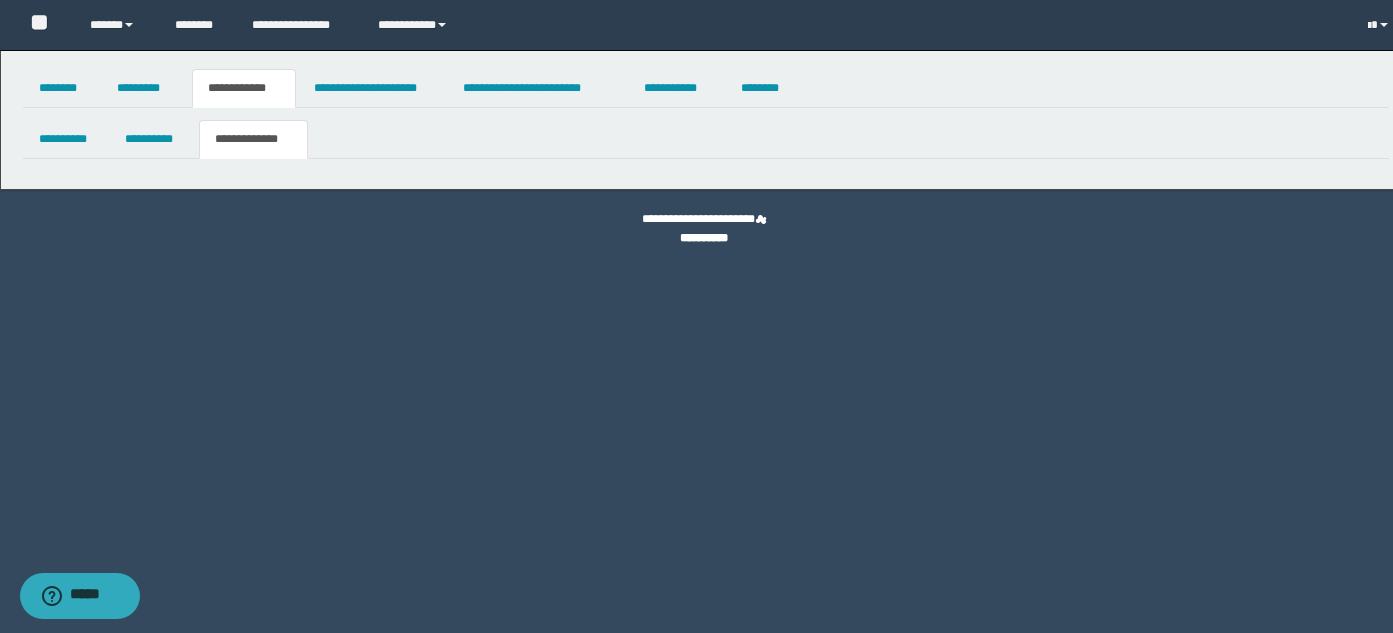 scroll, scrollTop: 0, scrollLeft: 0, axis: both 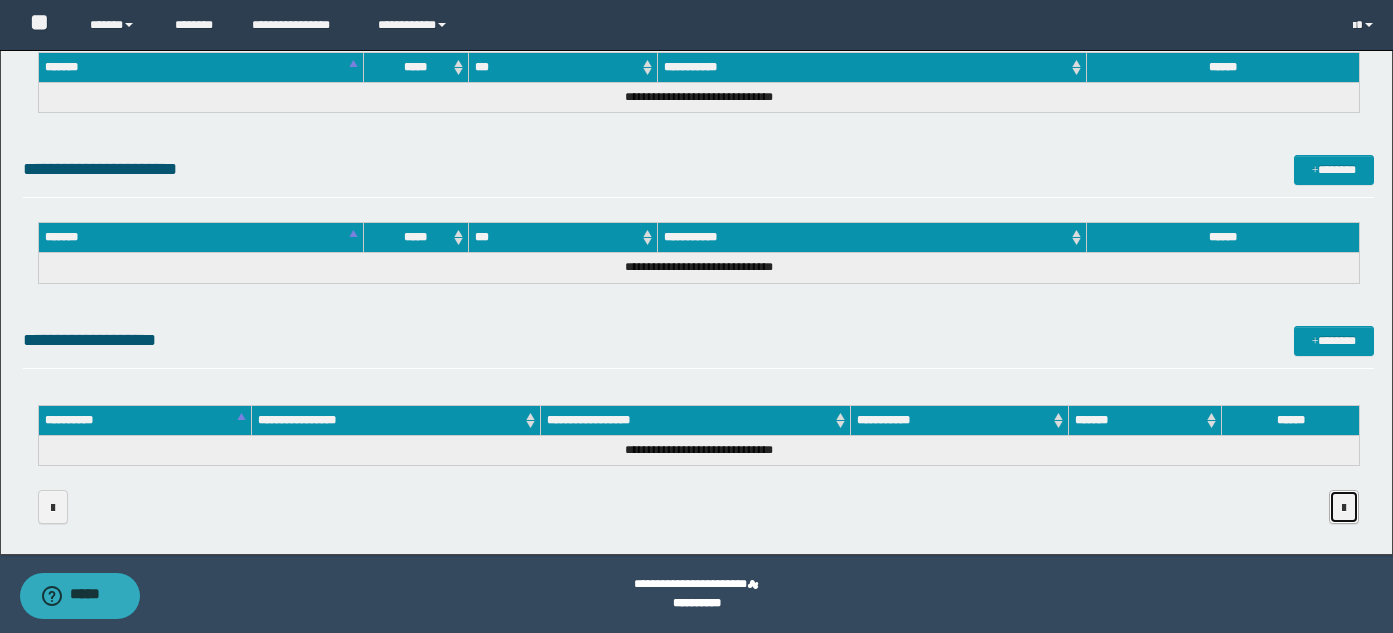 click at bounding box center (1344, 508) 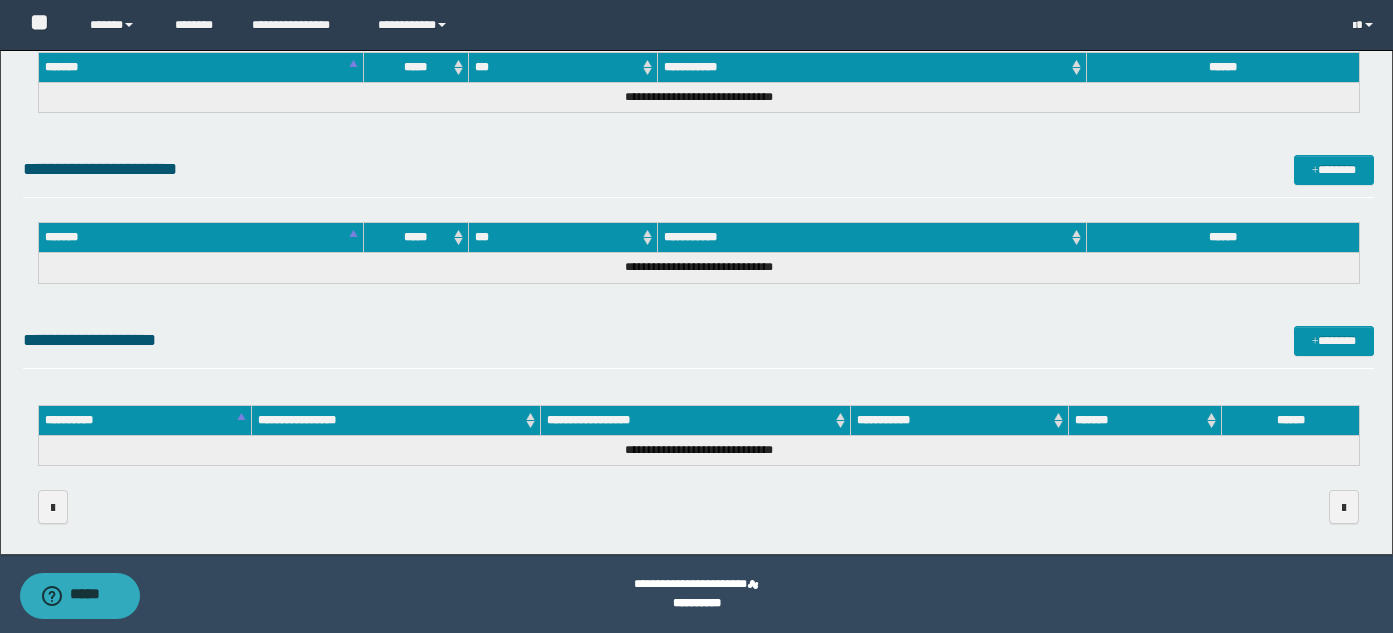 scroll, scrollTop: 0, scrollLeft: 0, axis: both 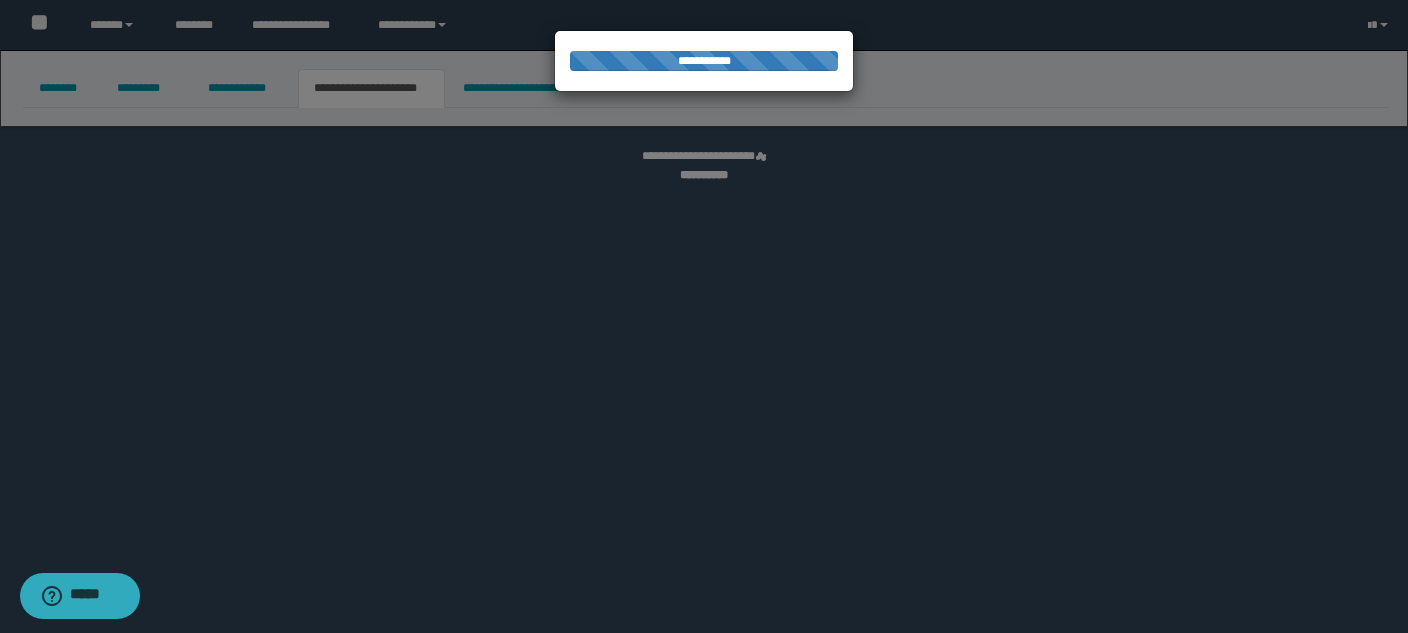 select on "*" 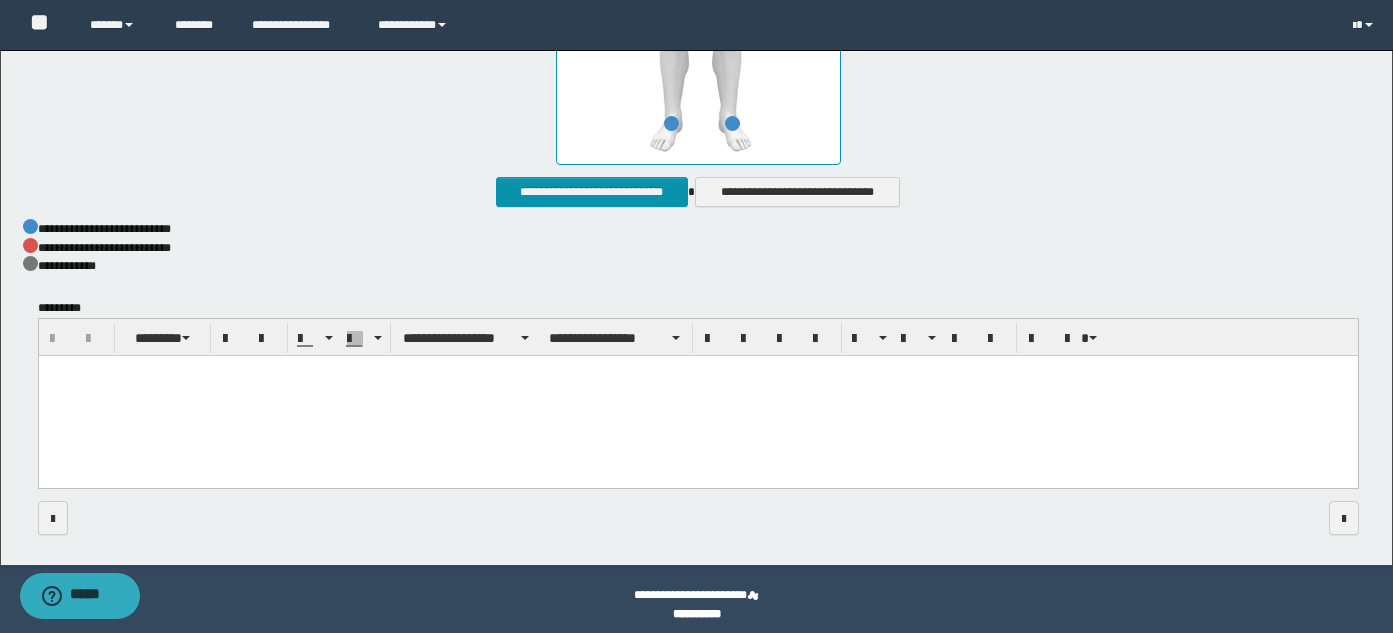 scroll, scrollTop: 1145, scrollLeft: 0, axis: vertical 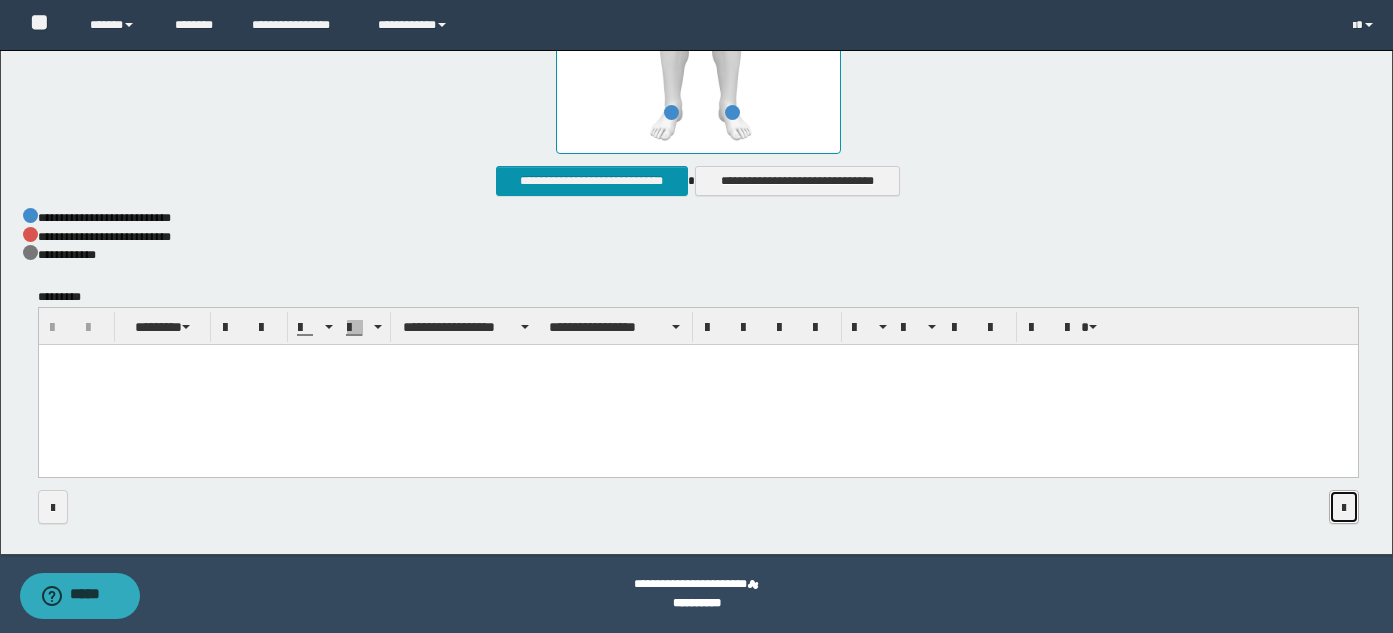 click at bounding box center [1344, 508] 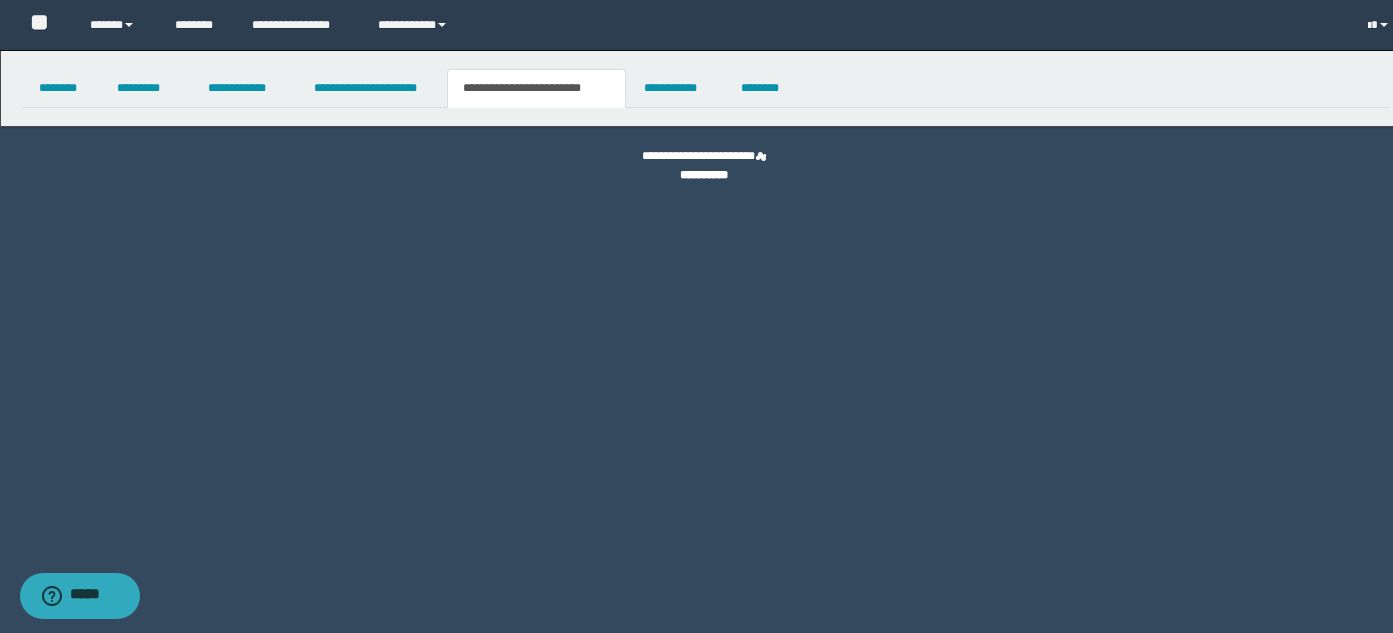 scroll, scrollTop: 0, scrollLeft: 0, axis: both 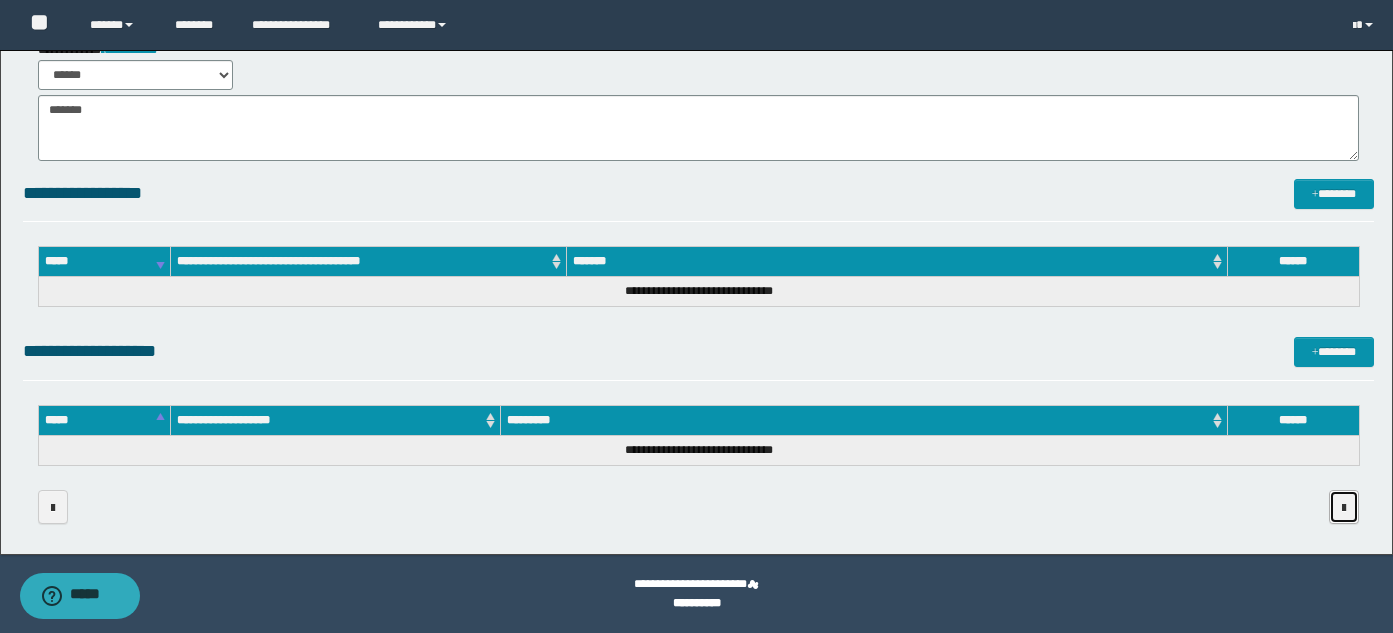 click at bounding box center [1344, 508] 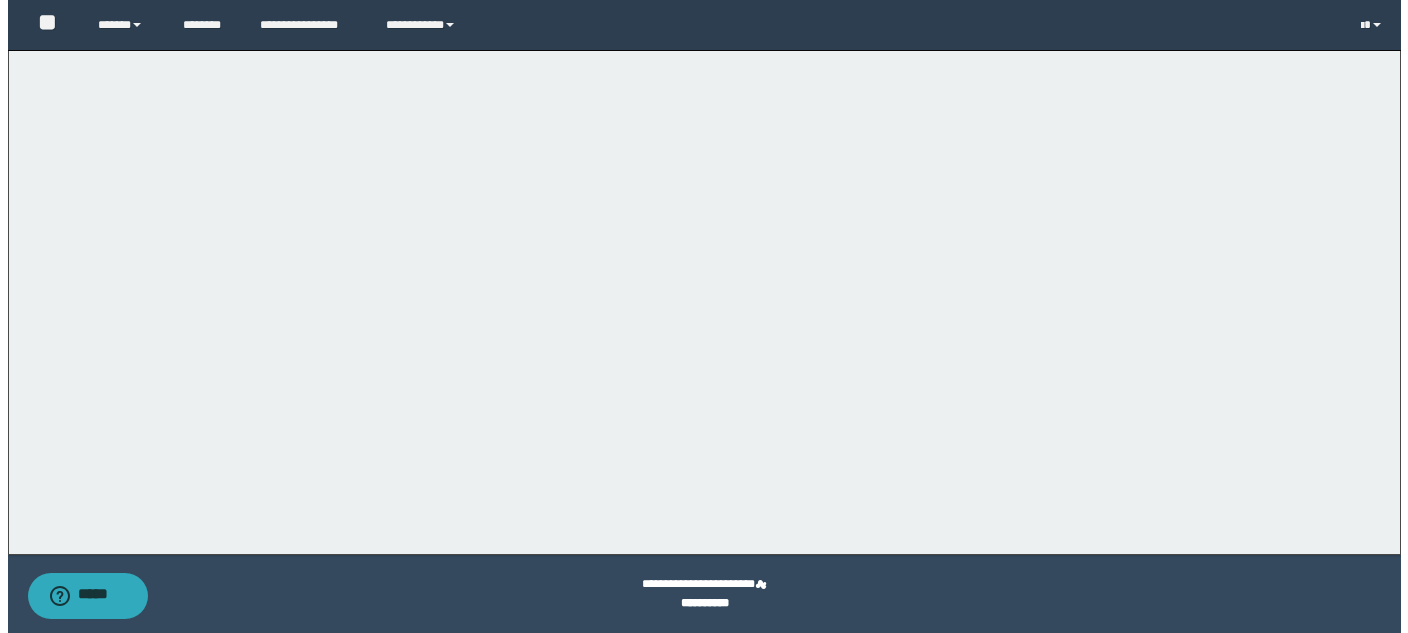 scroll, scrollTop: 0, scrollLeft: 0, axis: both 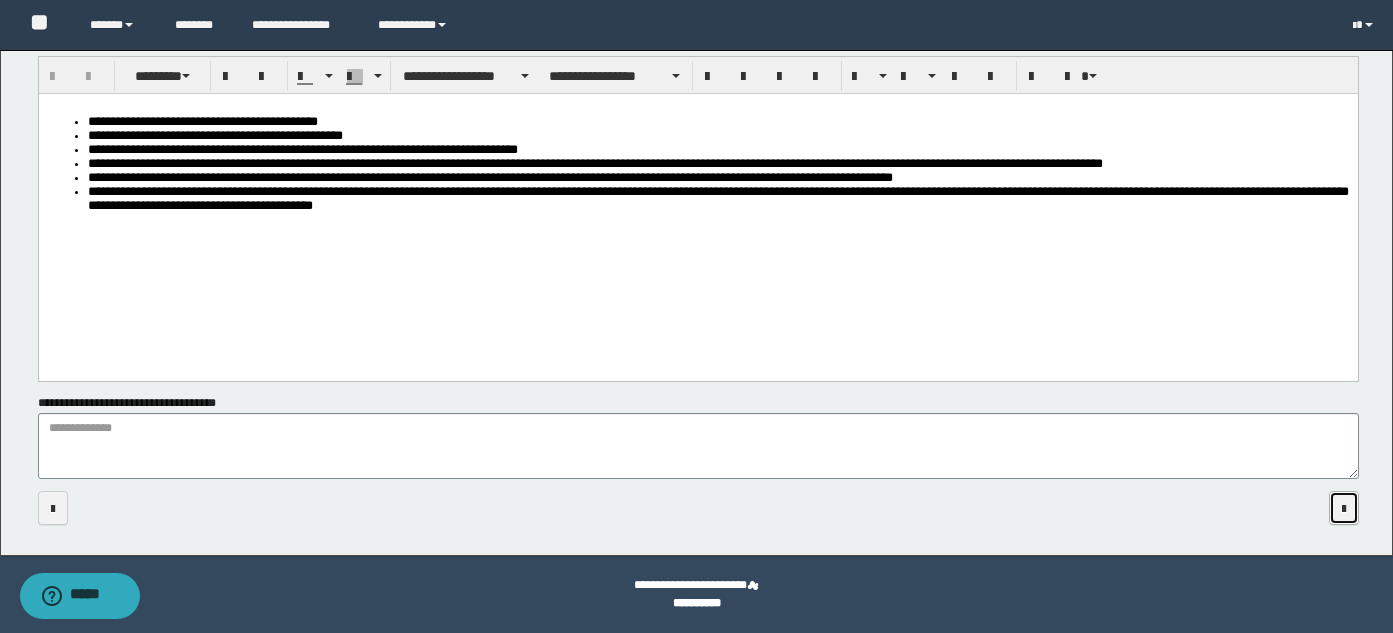 click at bounding box center [1344, 509] 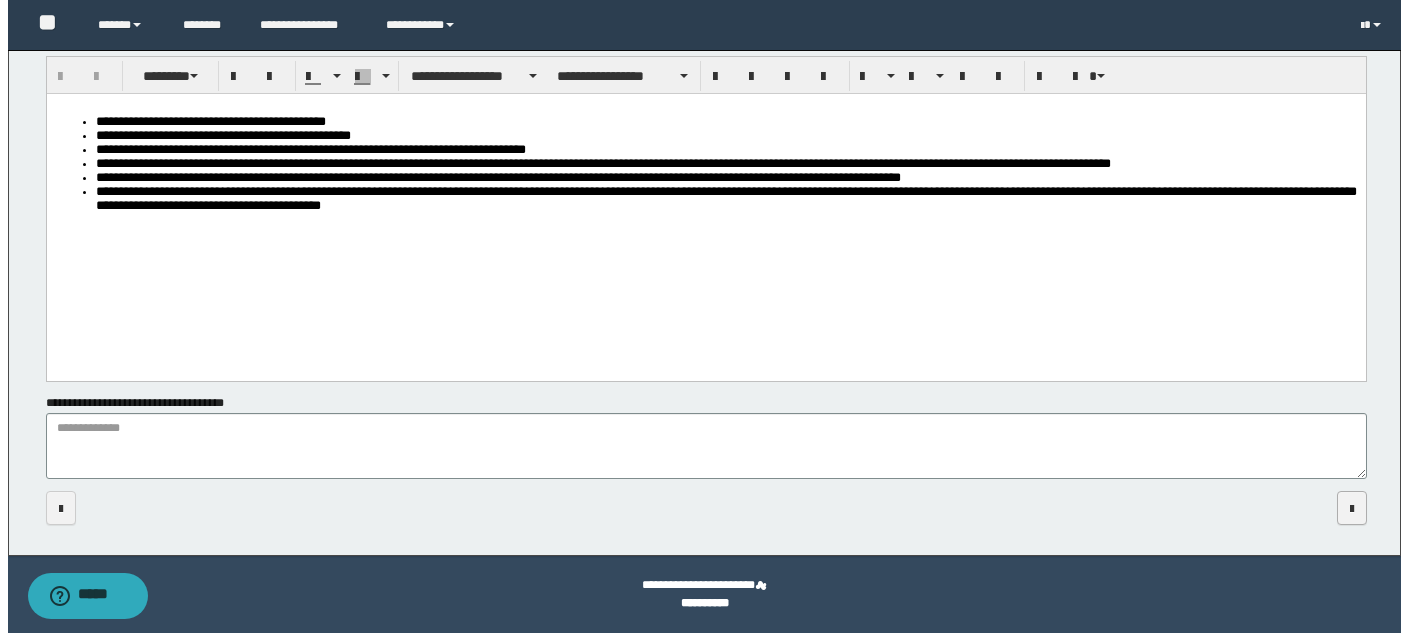 scroll, scrollTop: 0, scrollLeft: 0, axis: both 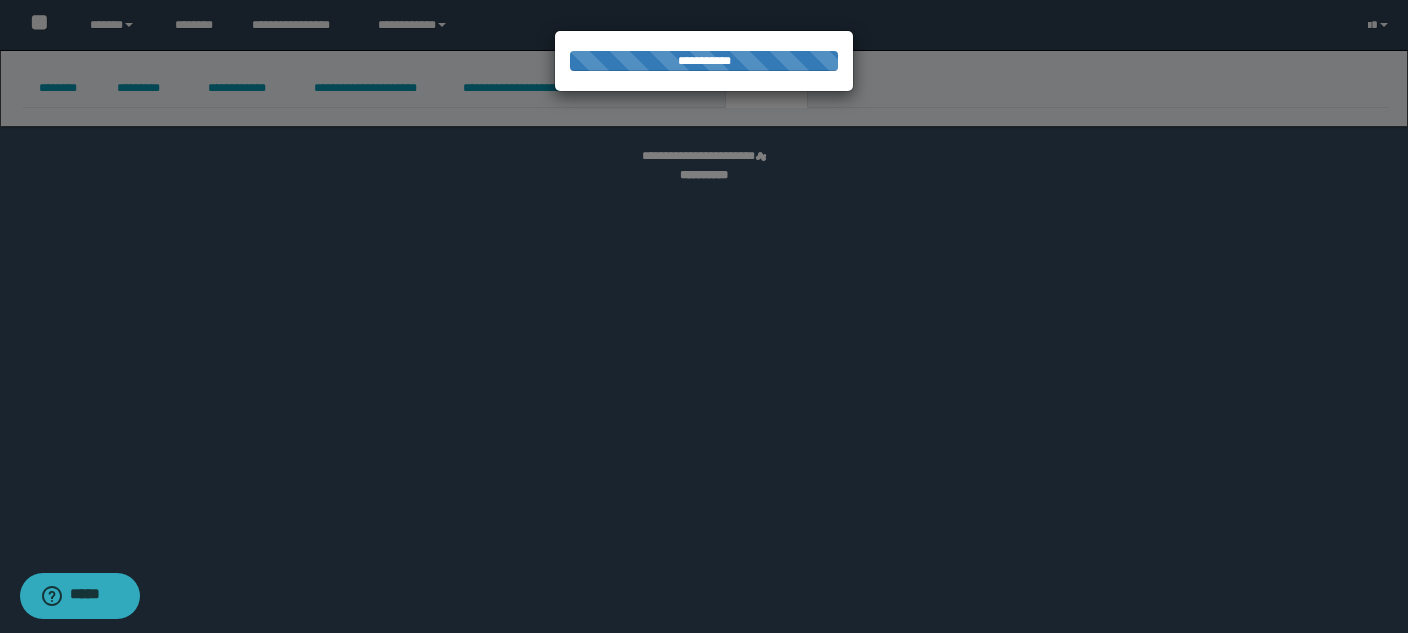 select on "****" 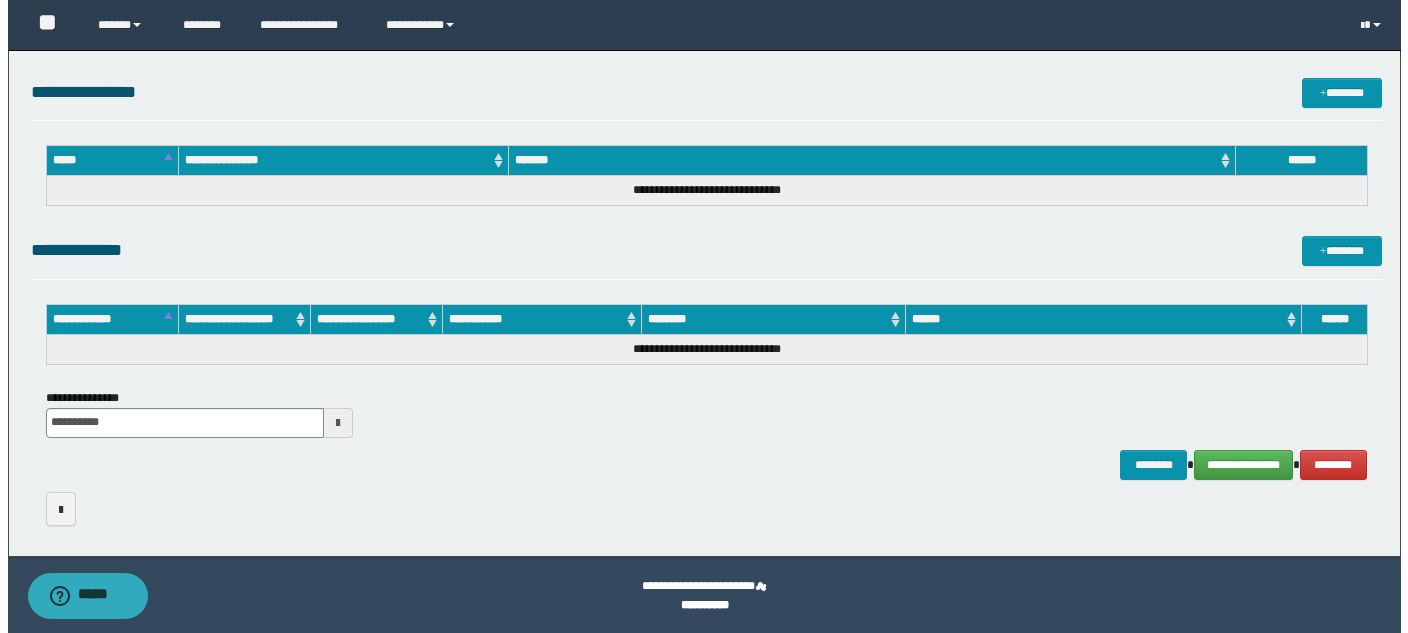 scroll, scrollTop: 1421, scrollLeft: 0, axis: vertical 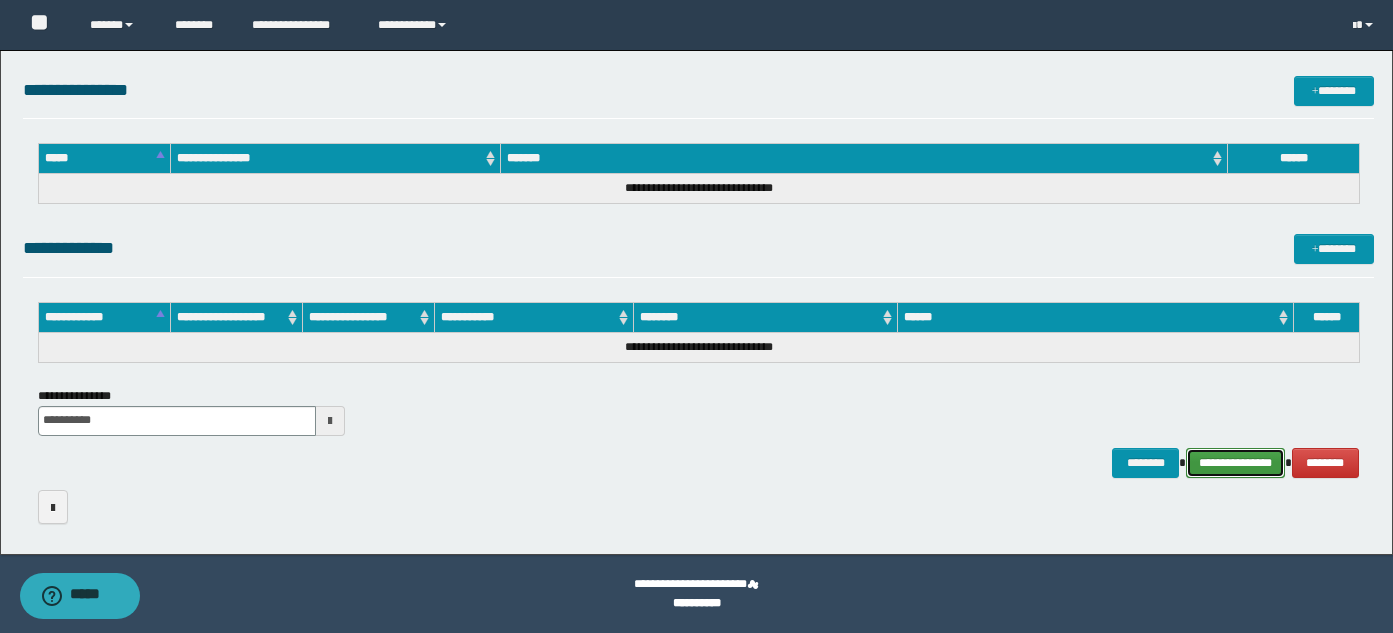 click on "**********" at bounding box center (1235, 463) 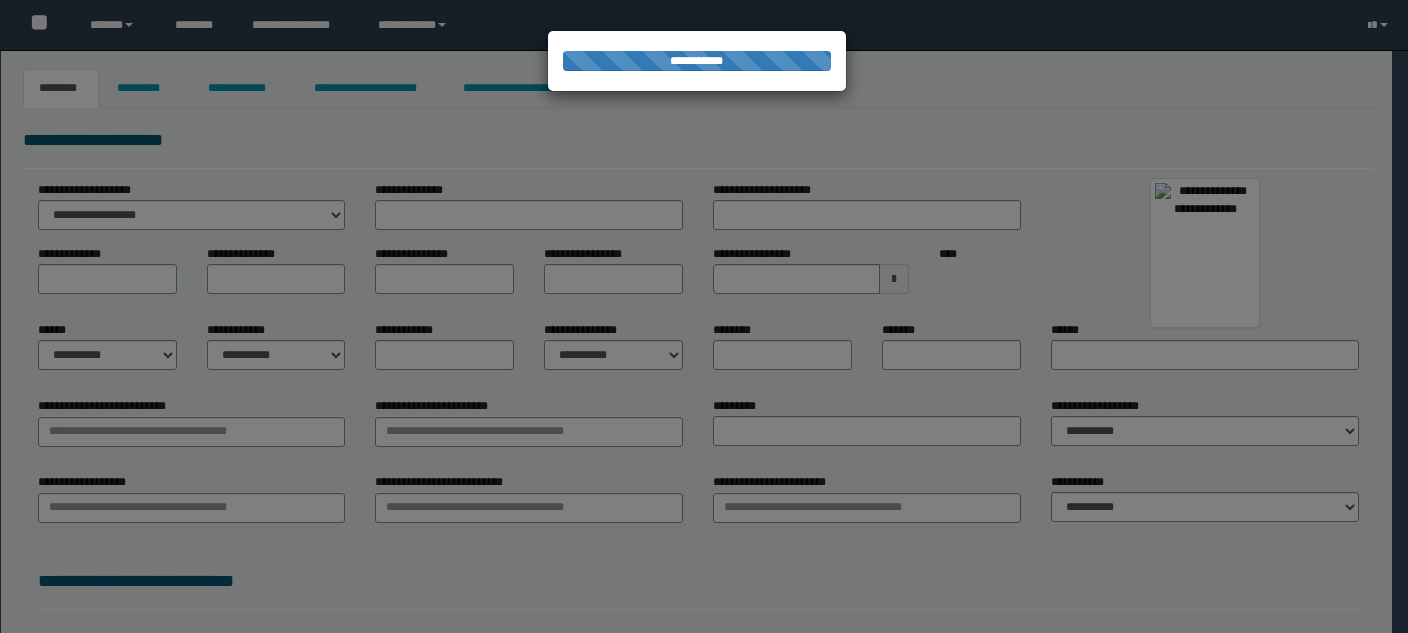 scroll, scrollTop: 0, scrollLeft: 0, axis: both 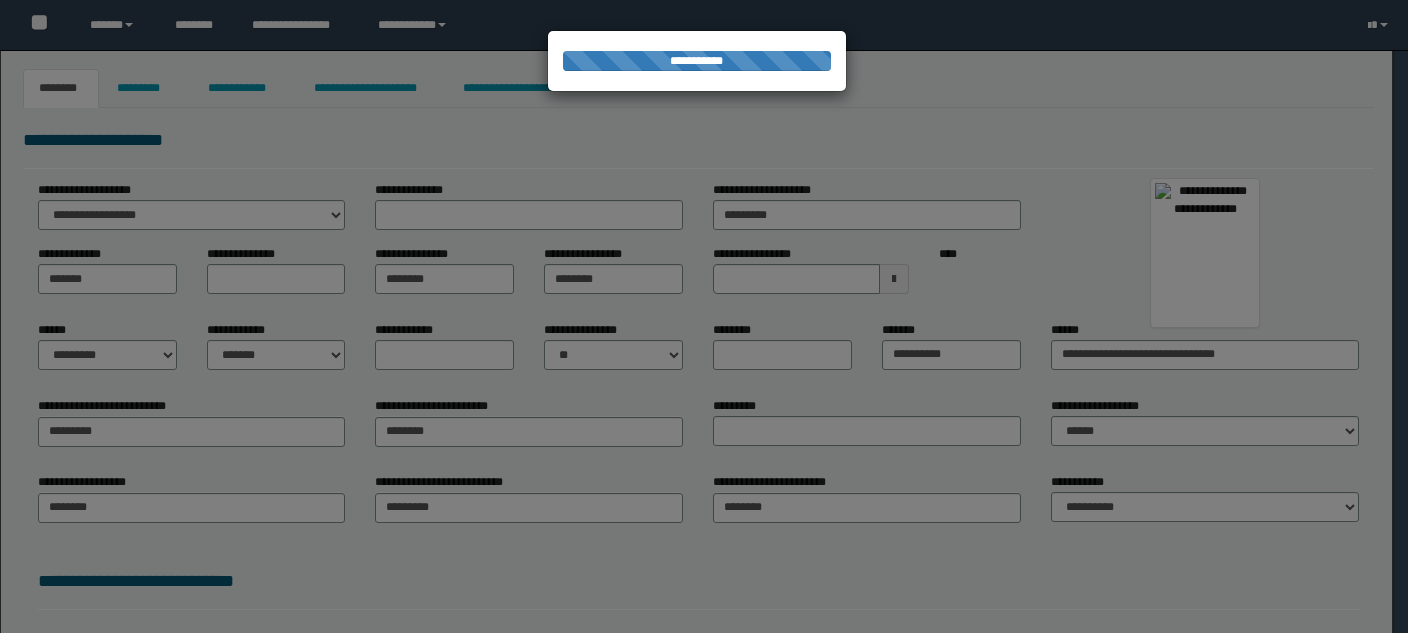select on "*" 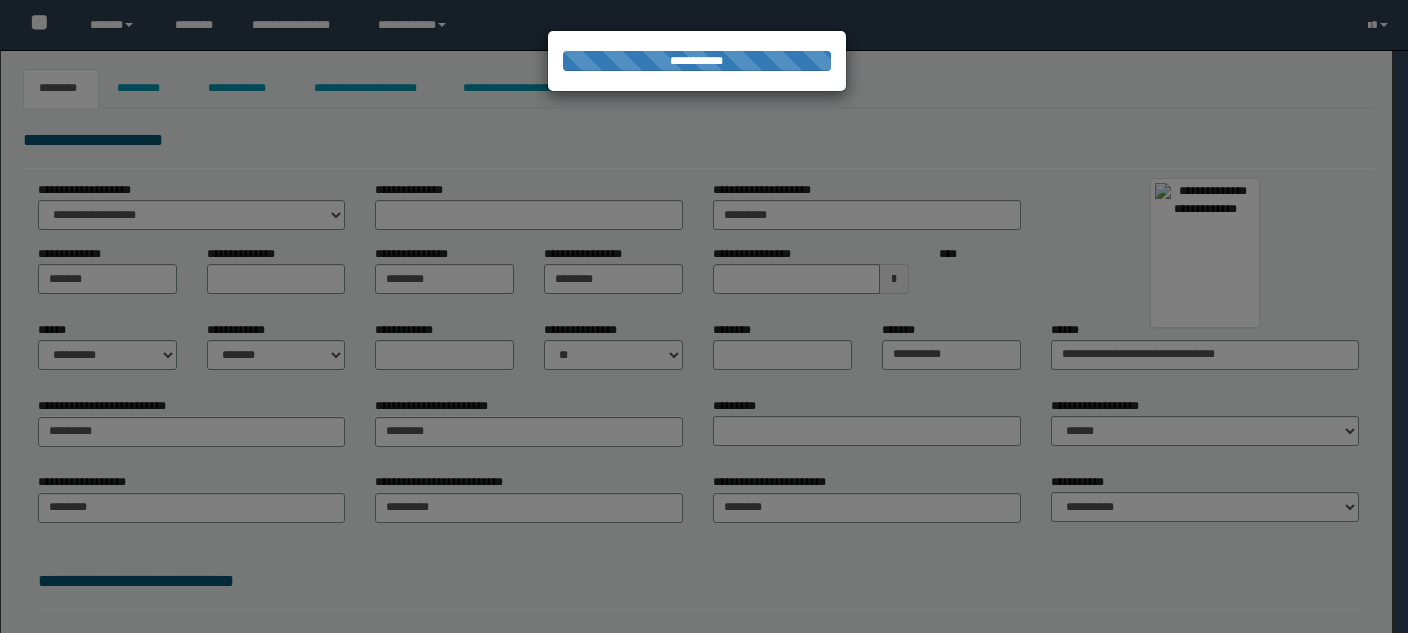 select on "**" 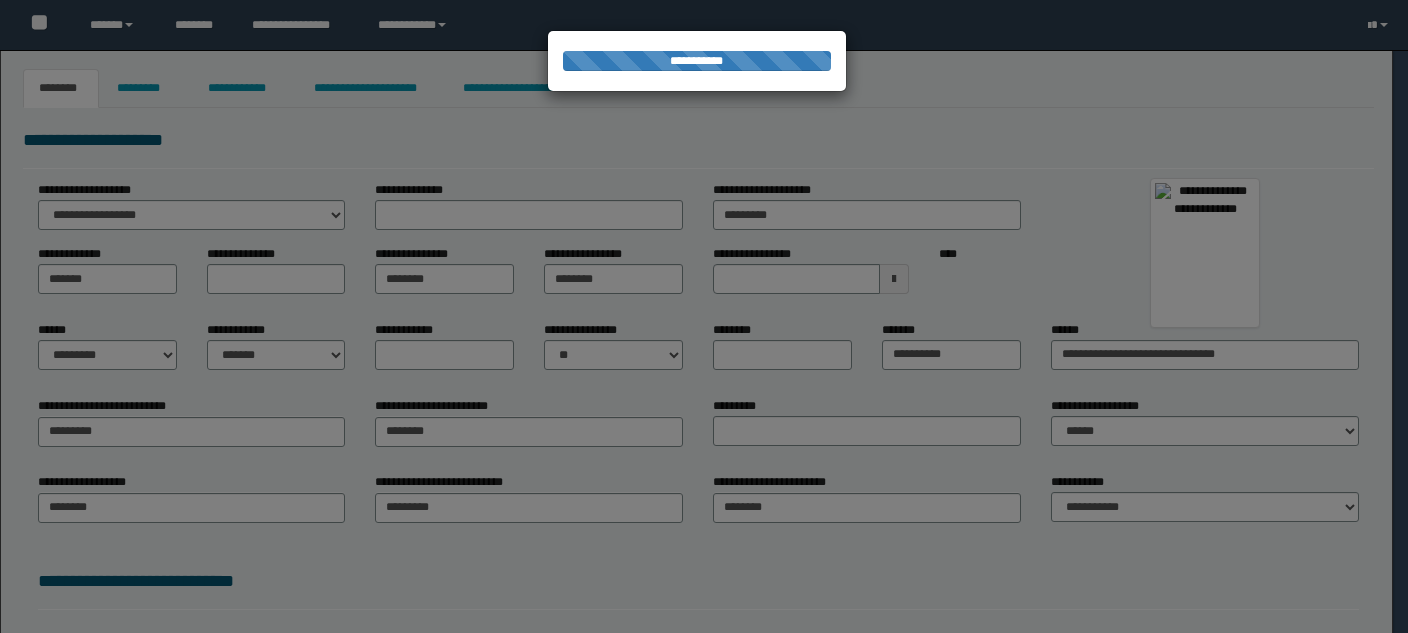 select on "*" 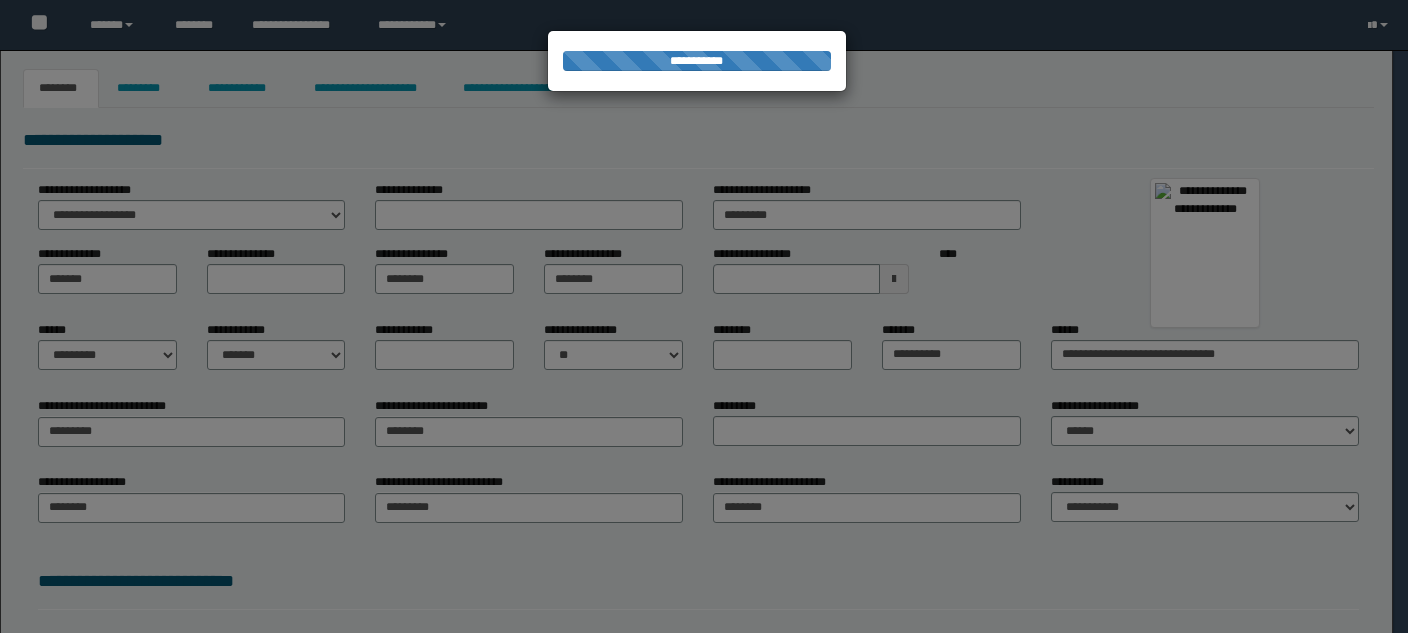 select on "*" 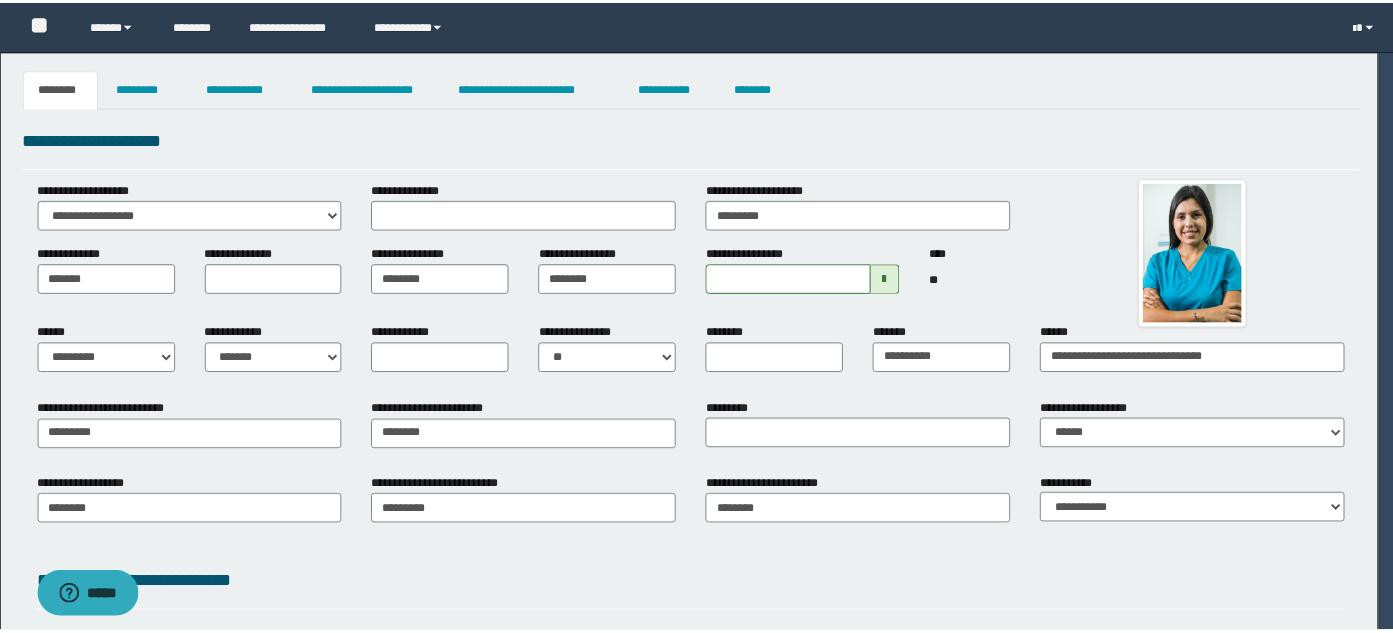 scroll, scrollTop: 0, scrollLeft: 0, axis: both 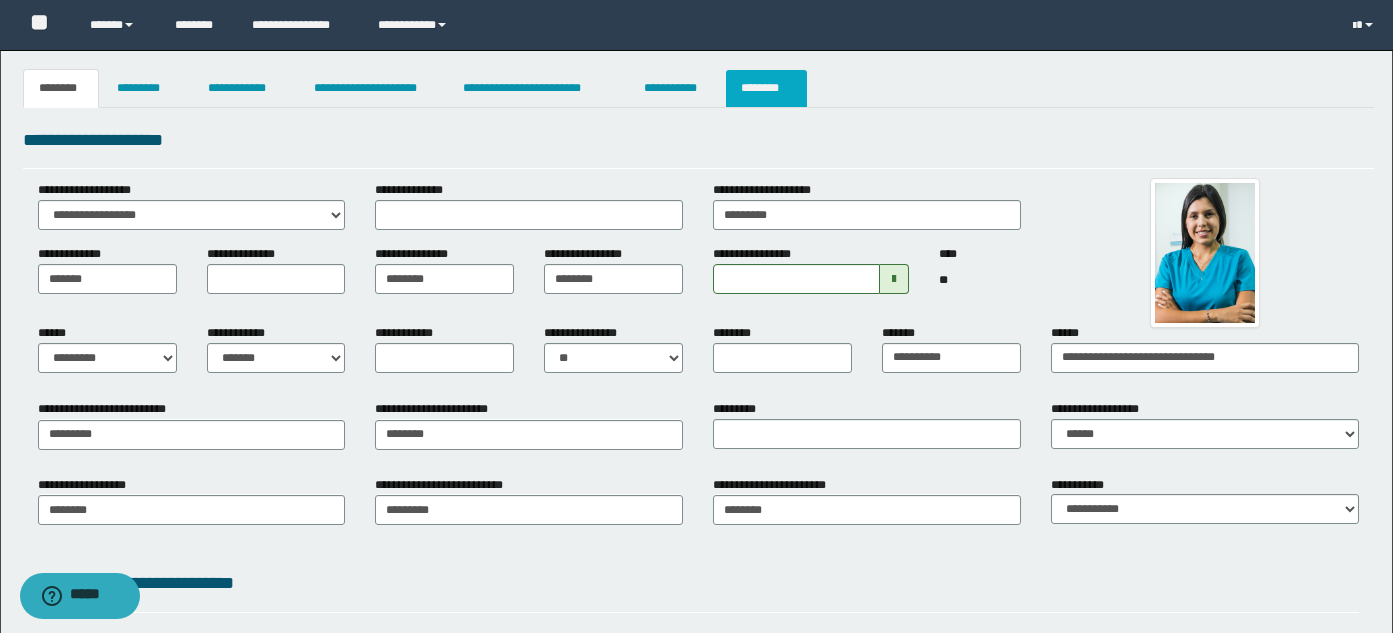click on "********" at bounding box center (766, 88) 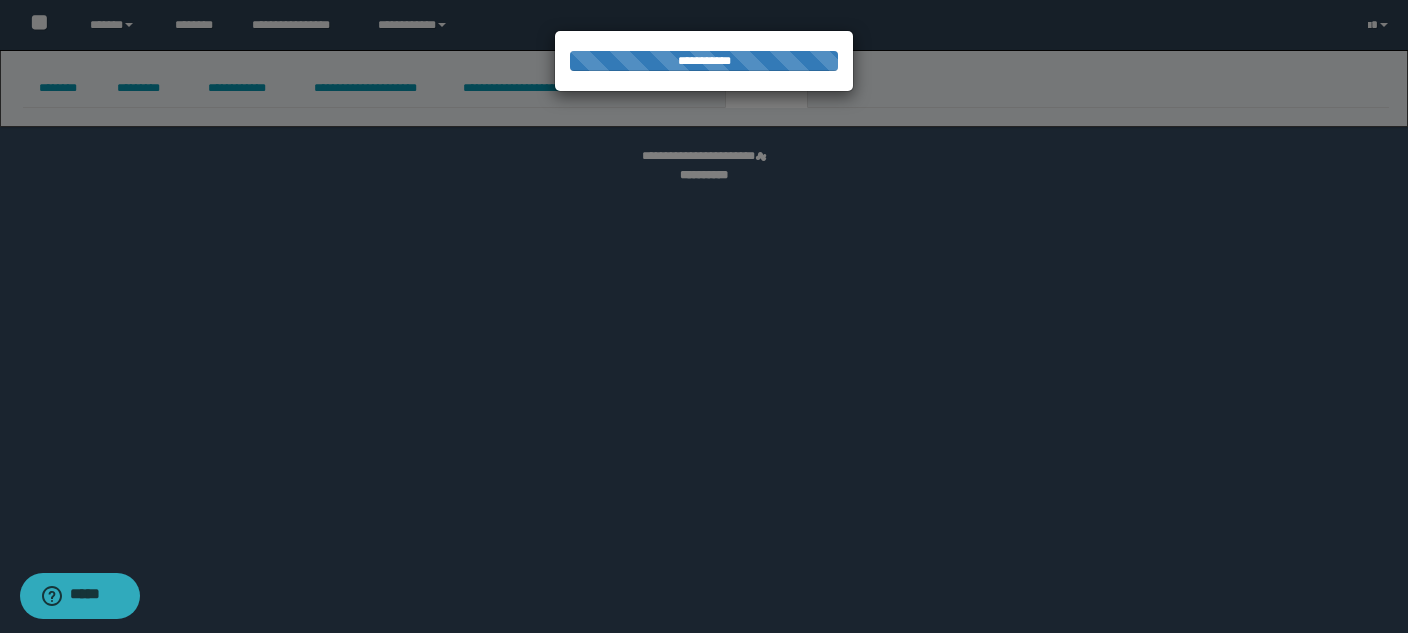 select on "****" 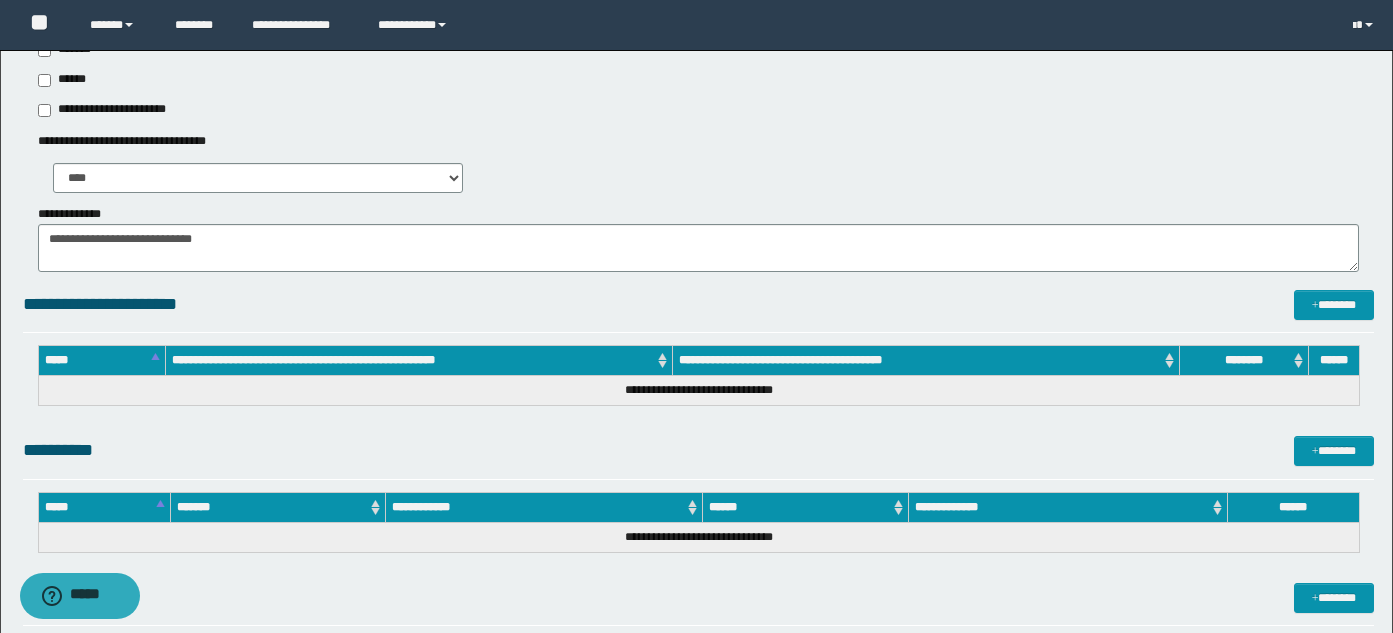 scroll, scrollTop: 1421, scrollLeft: 0, axis: vertical 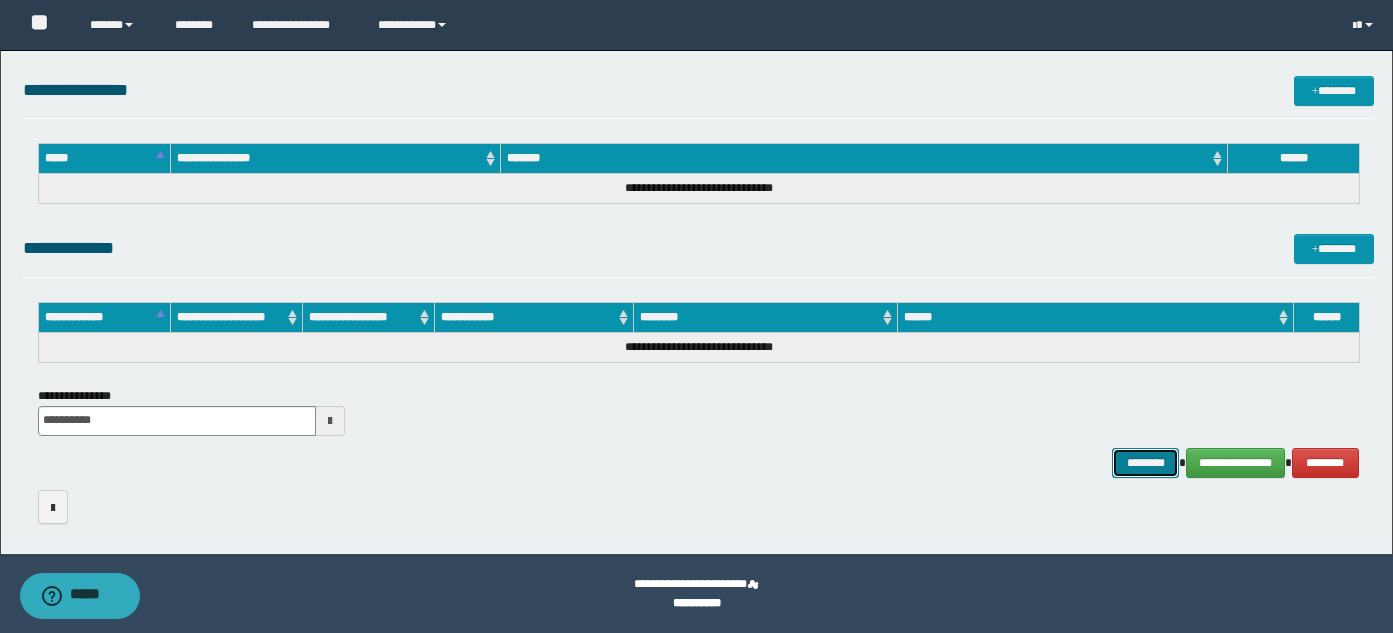 click on "********" at bounding box center [1146, 463] 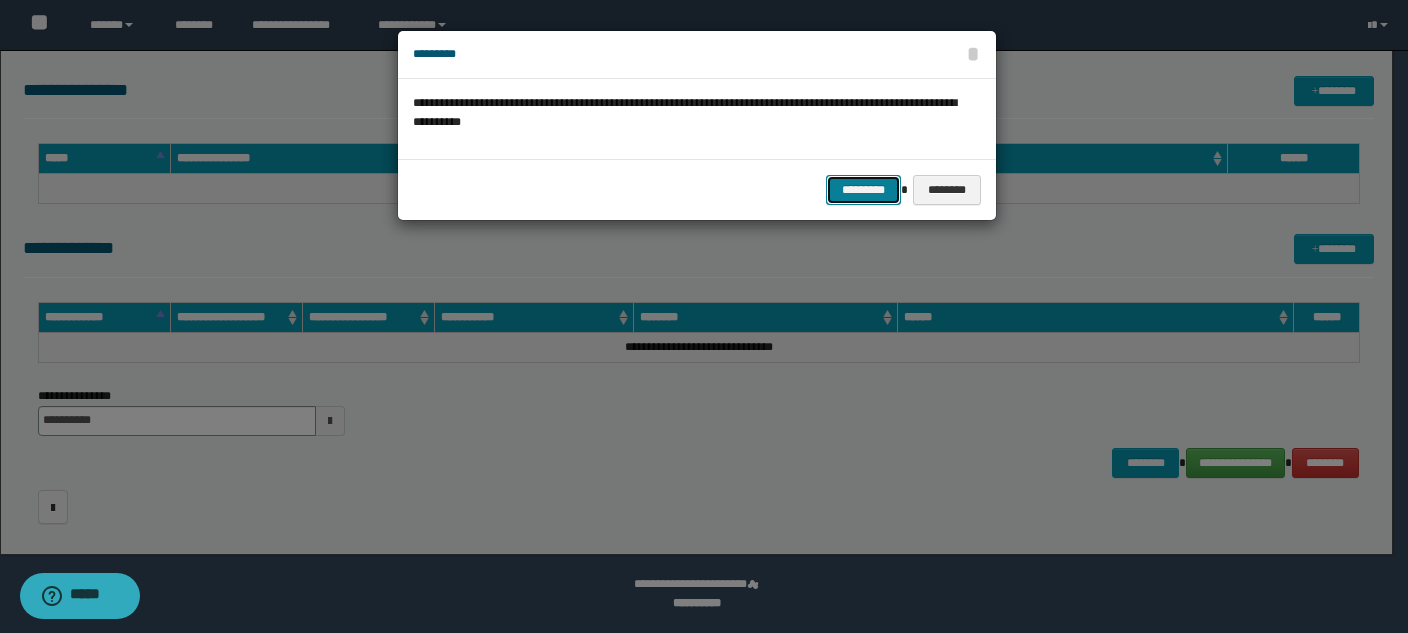 click on "*********" at bounding box center [863, 190] 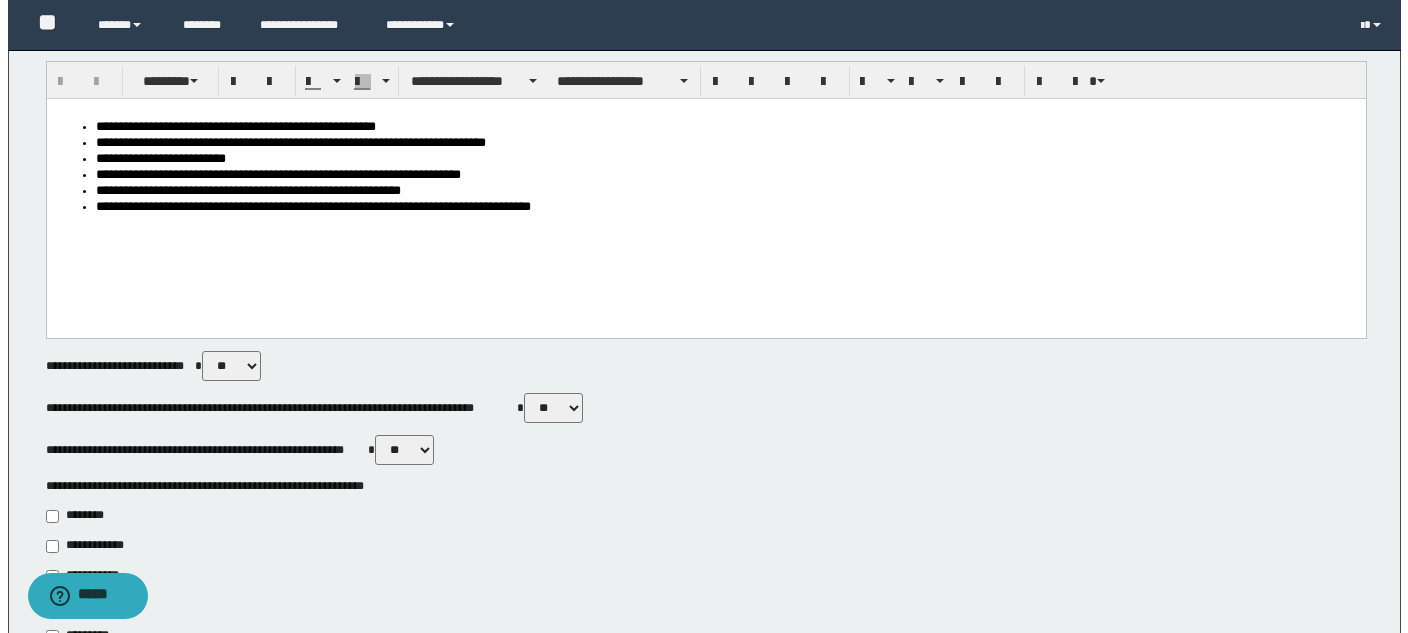 scroll, scrollTop: 0, scrollLeft: 0, axis: both 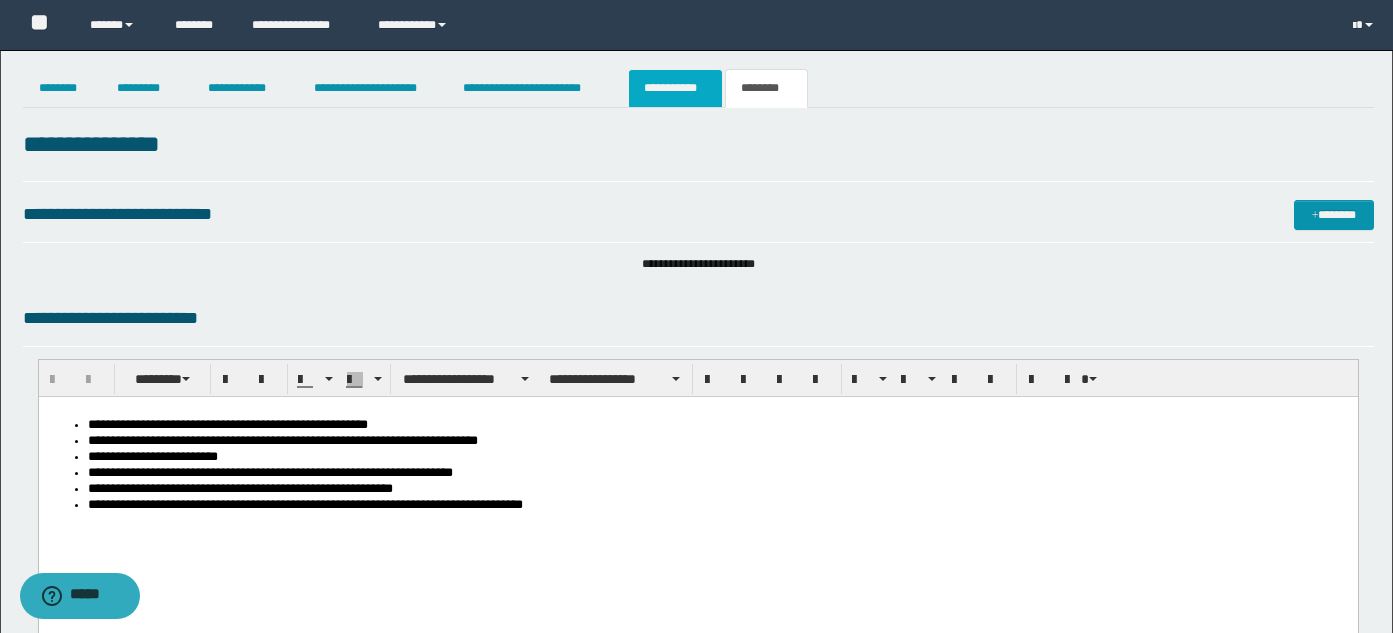 click on "**********" at bounding box center (675, 88) 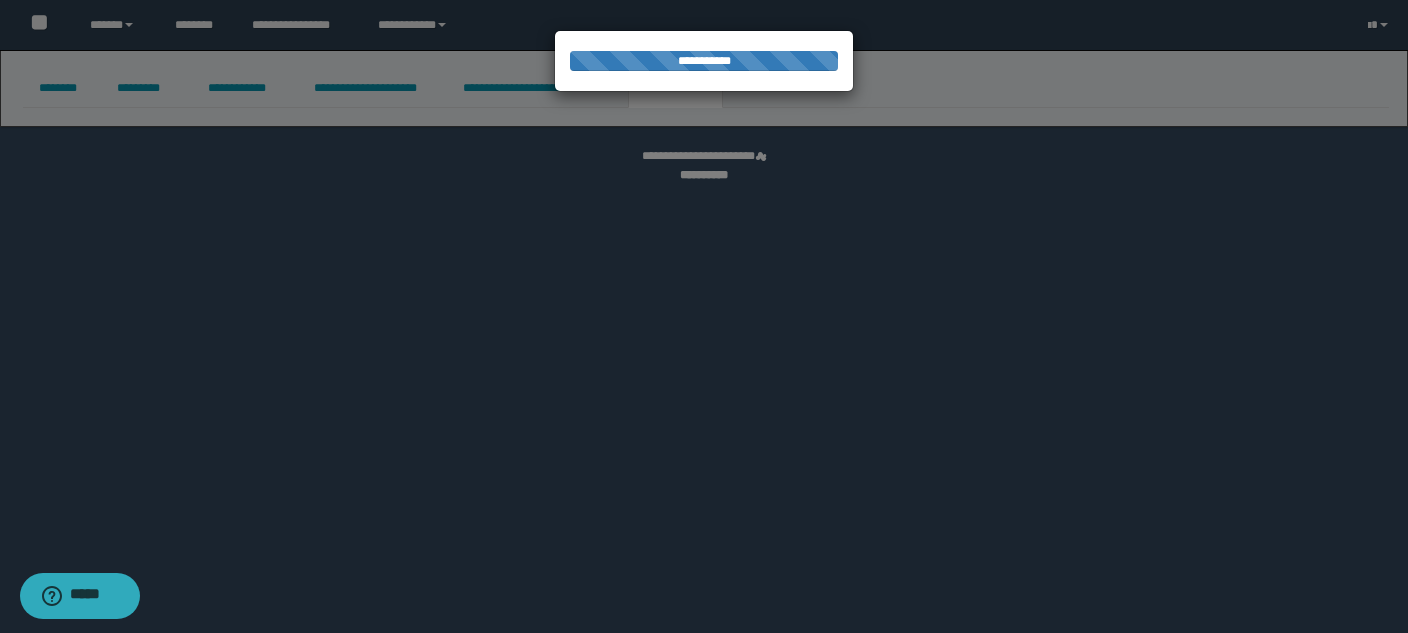 select on "****" 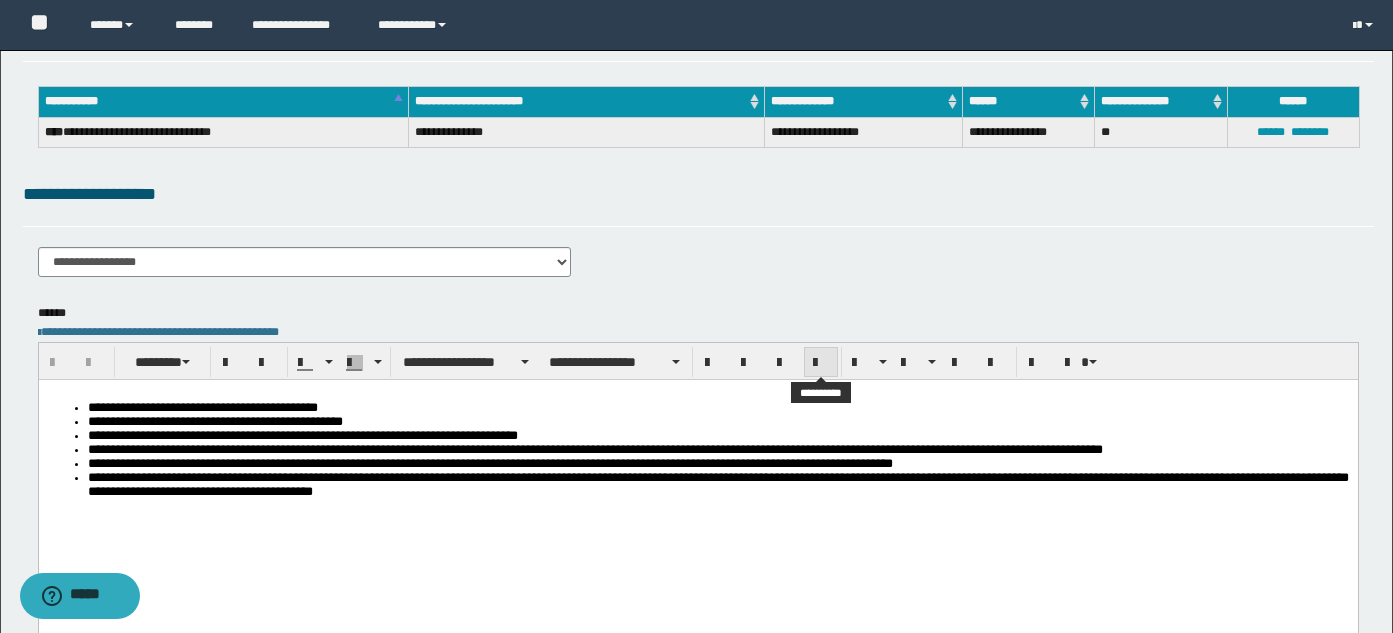 scroll, scrollTop: 200, scrollLeft: 0, axis: vertical 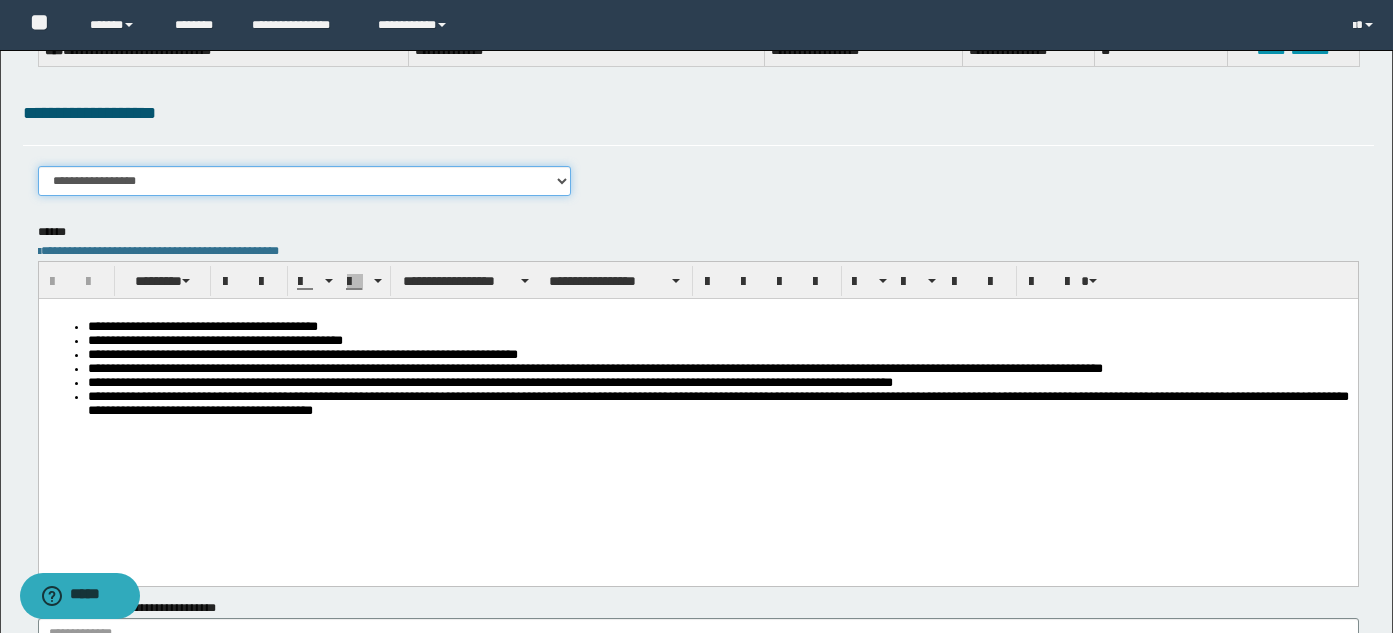 click on "**********" at bounding box center (304, 181) 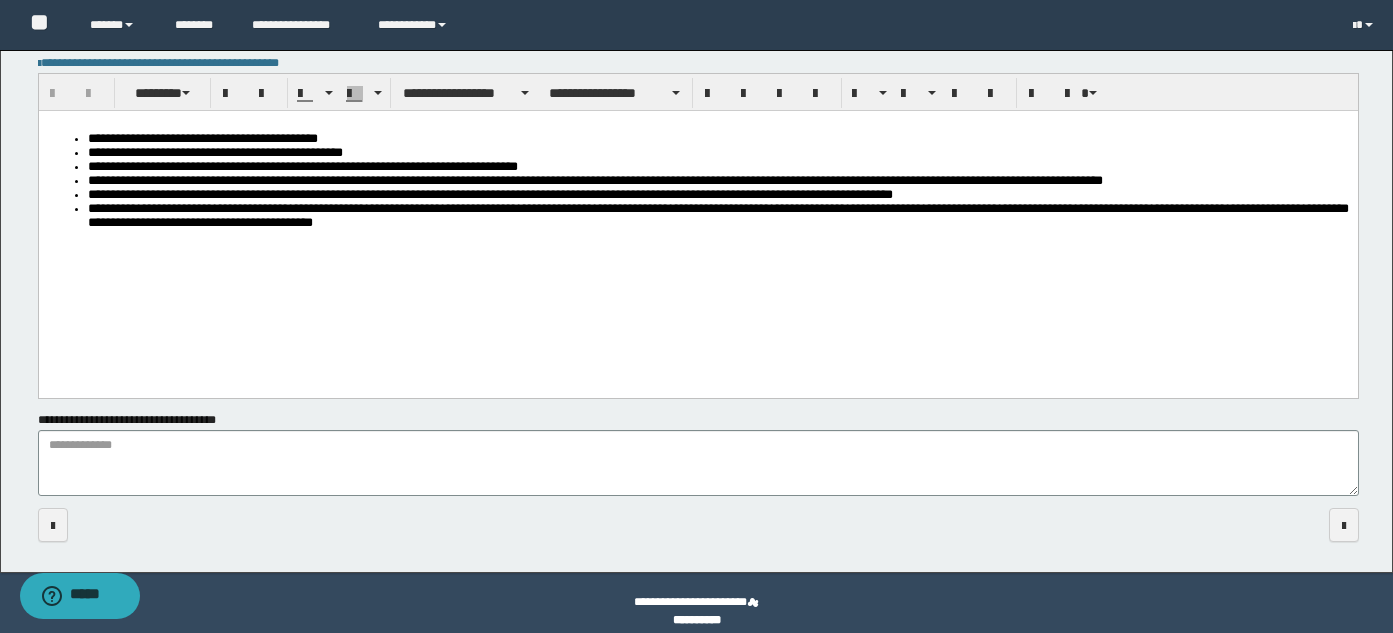 scroll, scrollTop: 405, scrollLeft: 0, axis: vertical 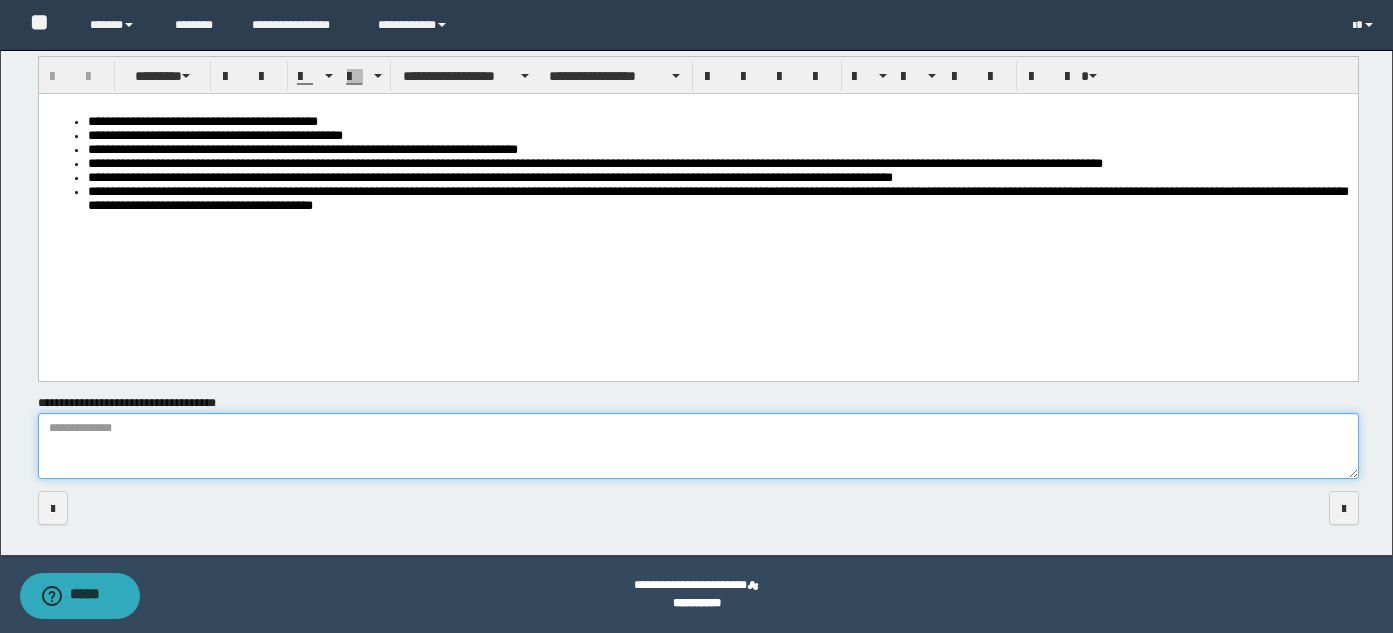 click on "**********" at bounding box center (698, 446) 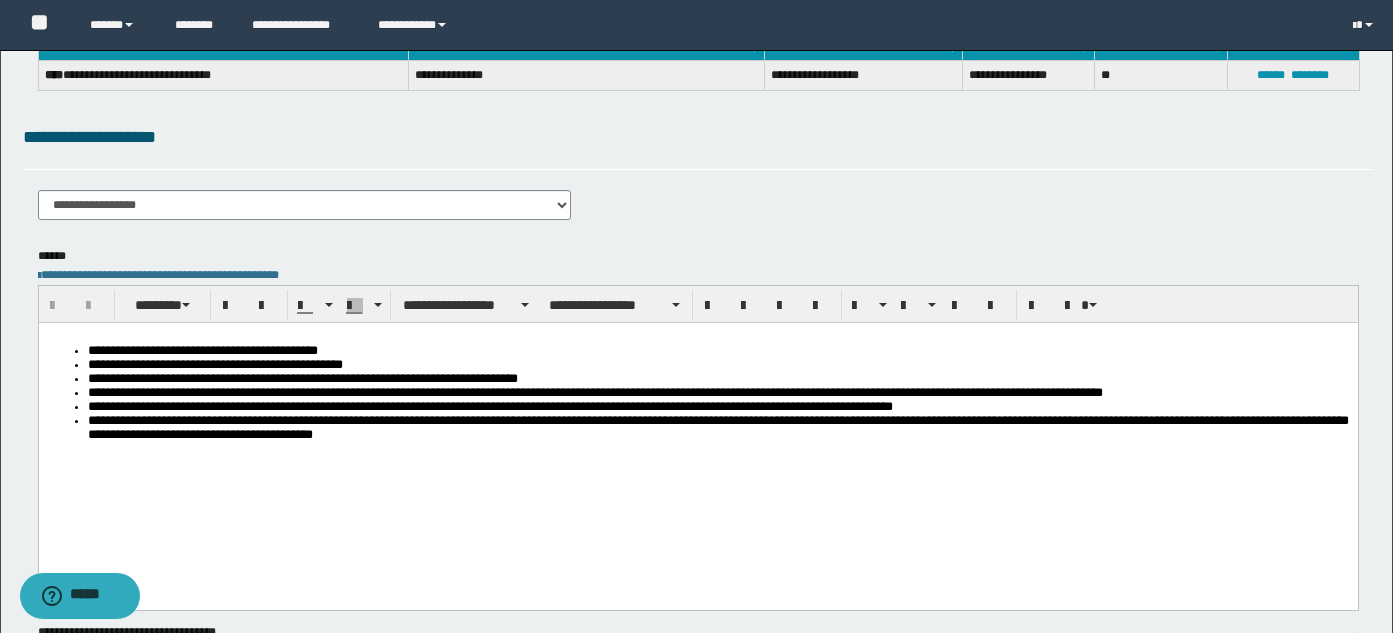 scroll, scrollTop: 0, scrollLeft: 0, axis: both 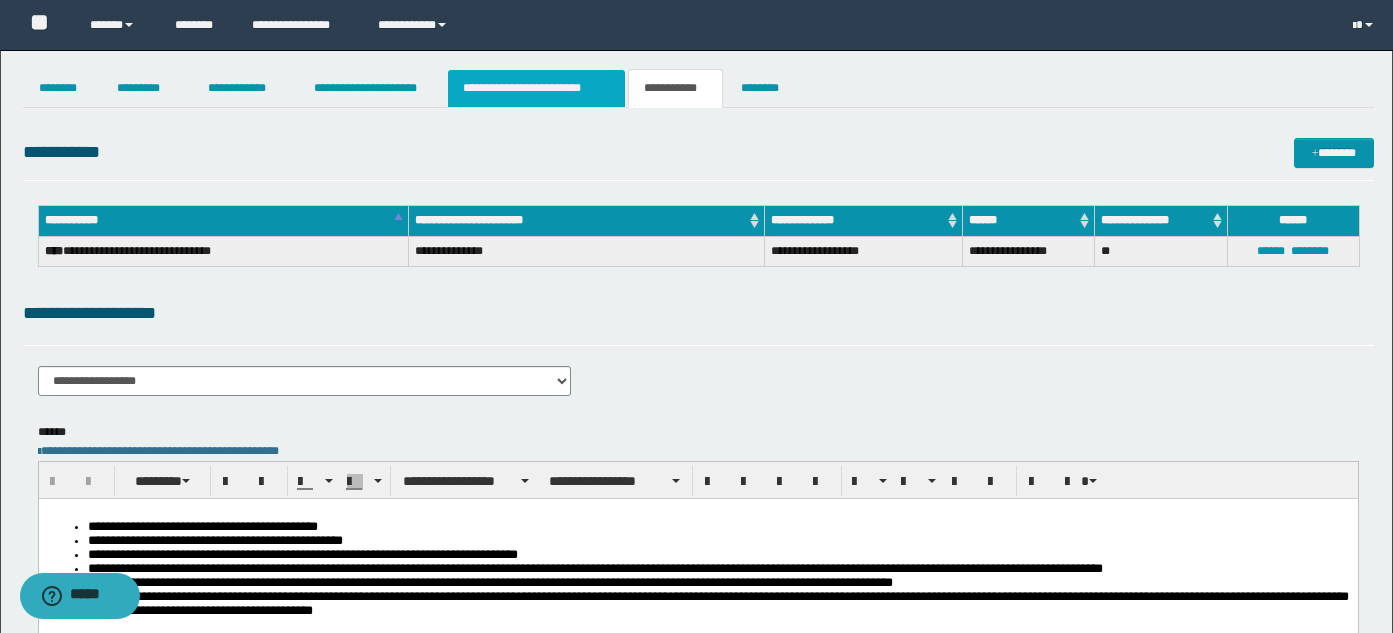type on "*********" 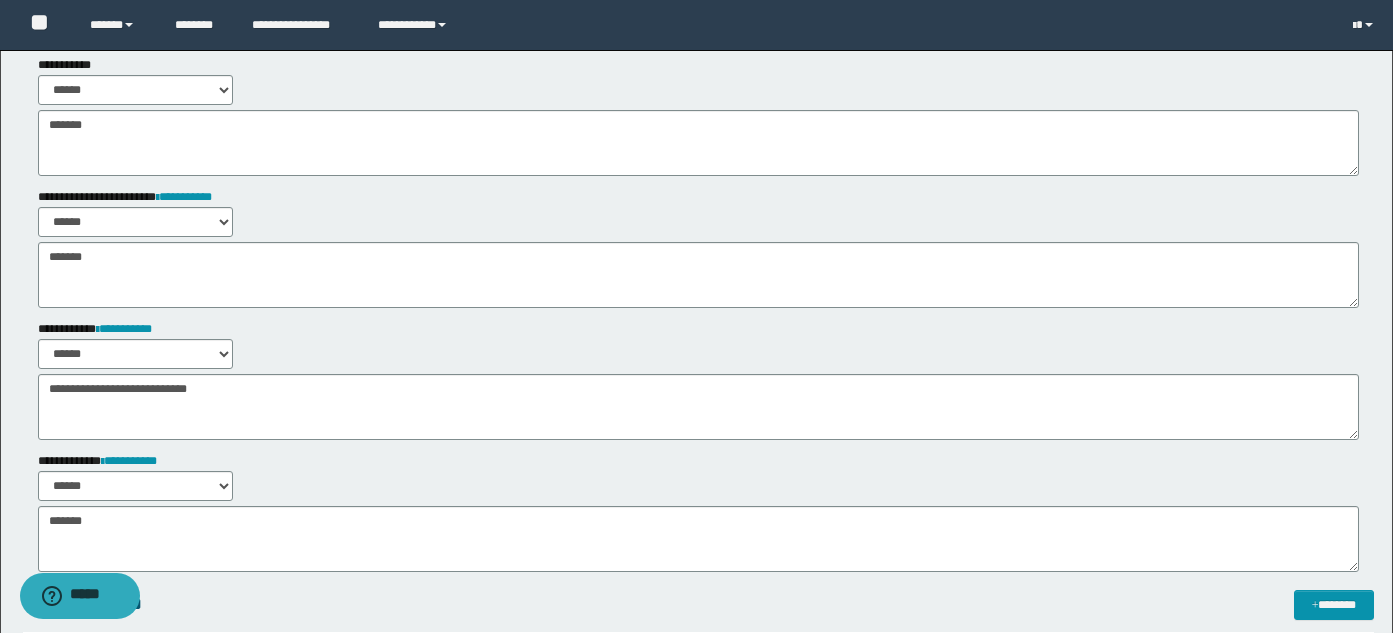 scroll, scrollTop: 0, scrollLeft: 0, axis: both 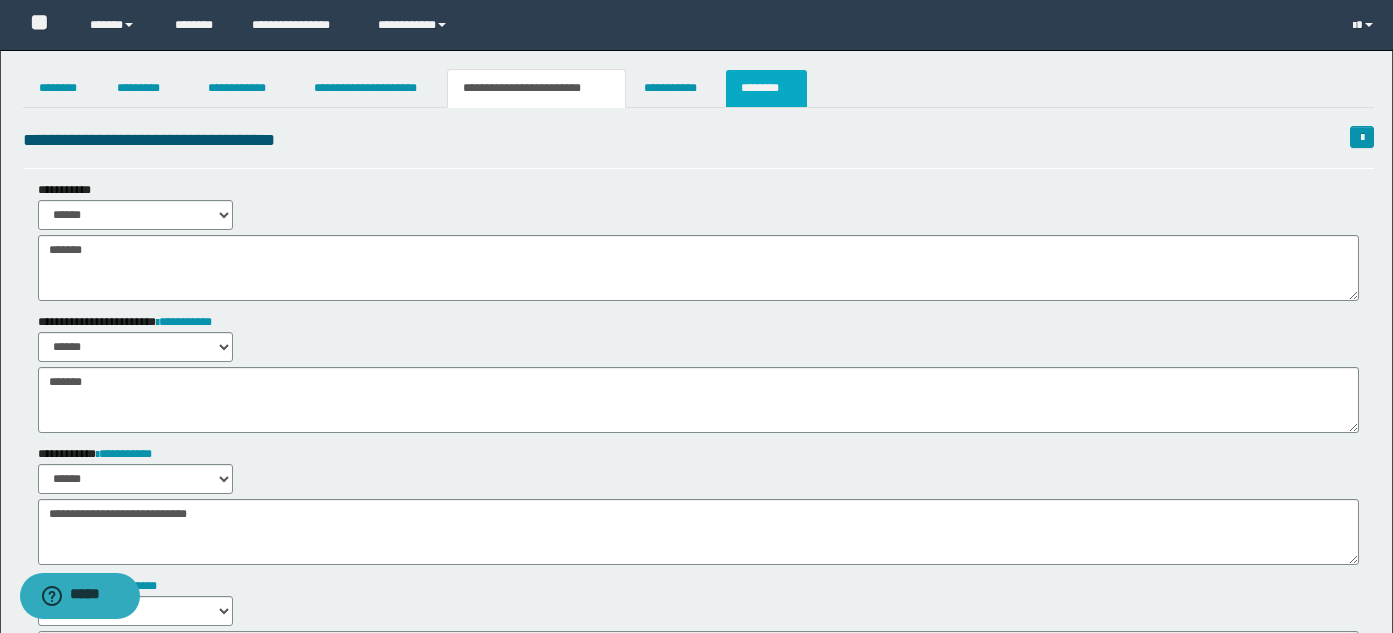 click on "********" at bounding box center [766, 88] 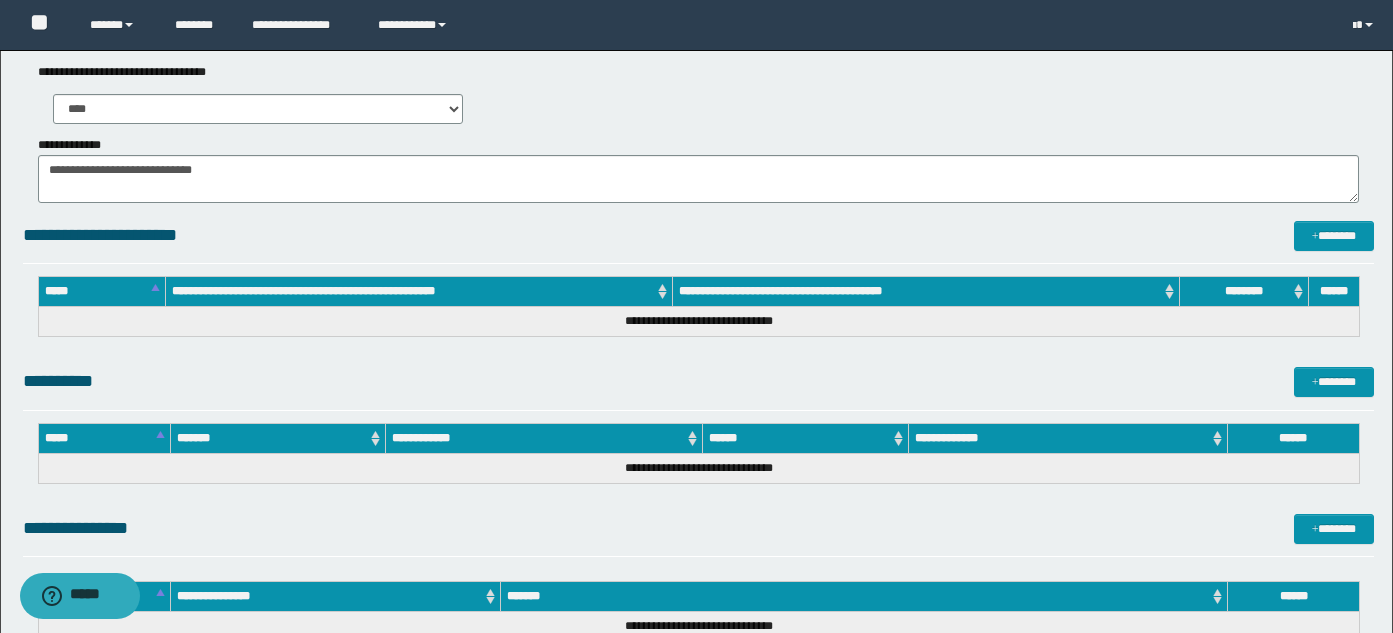 scroll, scrollTop: 1421, scrollLeft: 0, axis: vertical 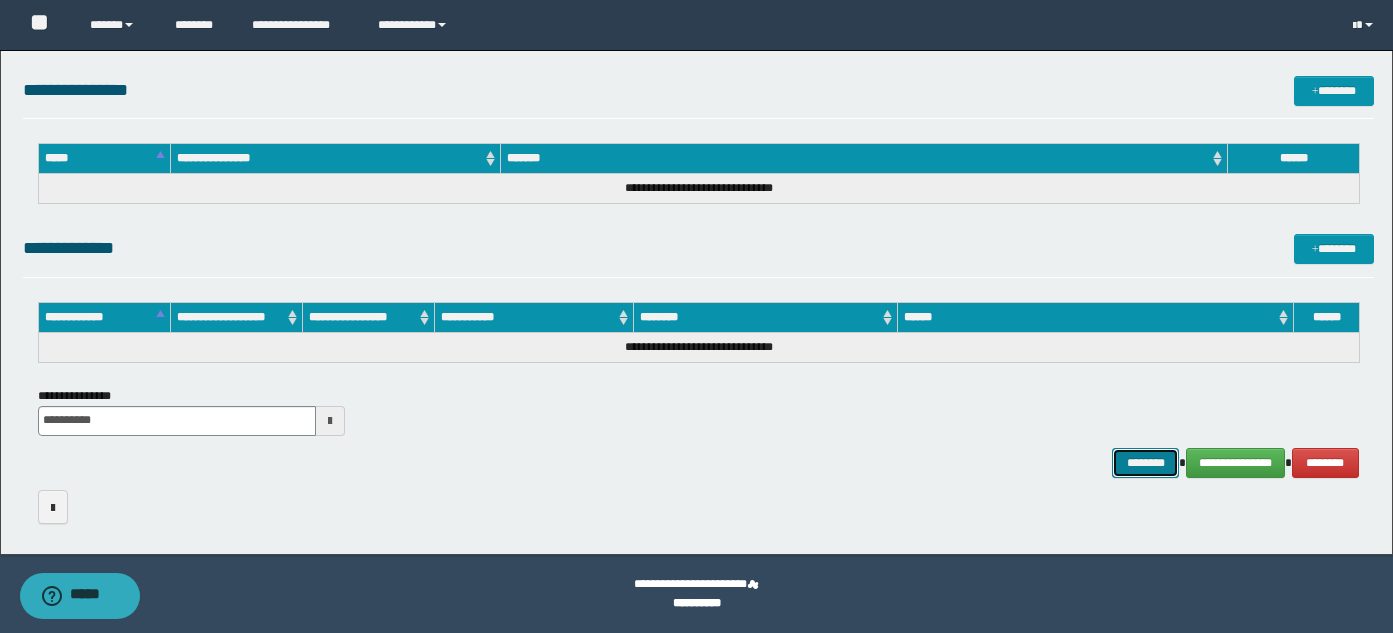 click on "********" at bounding box center (1146, 463) 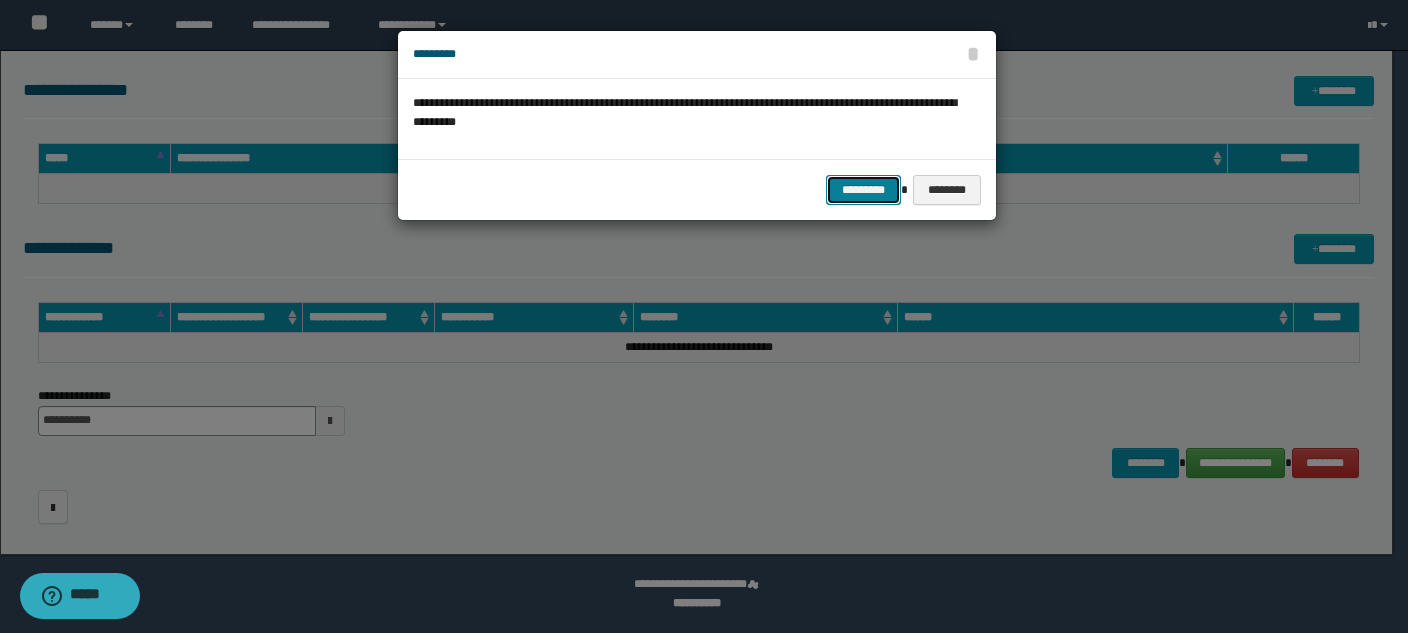 click on "*********" at bounding box center (863, 190) 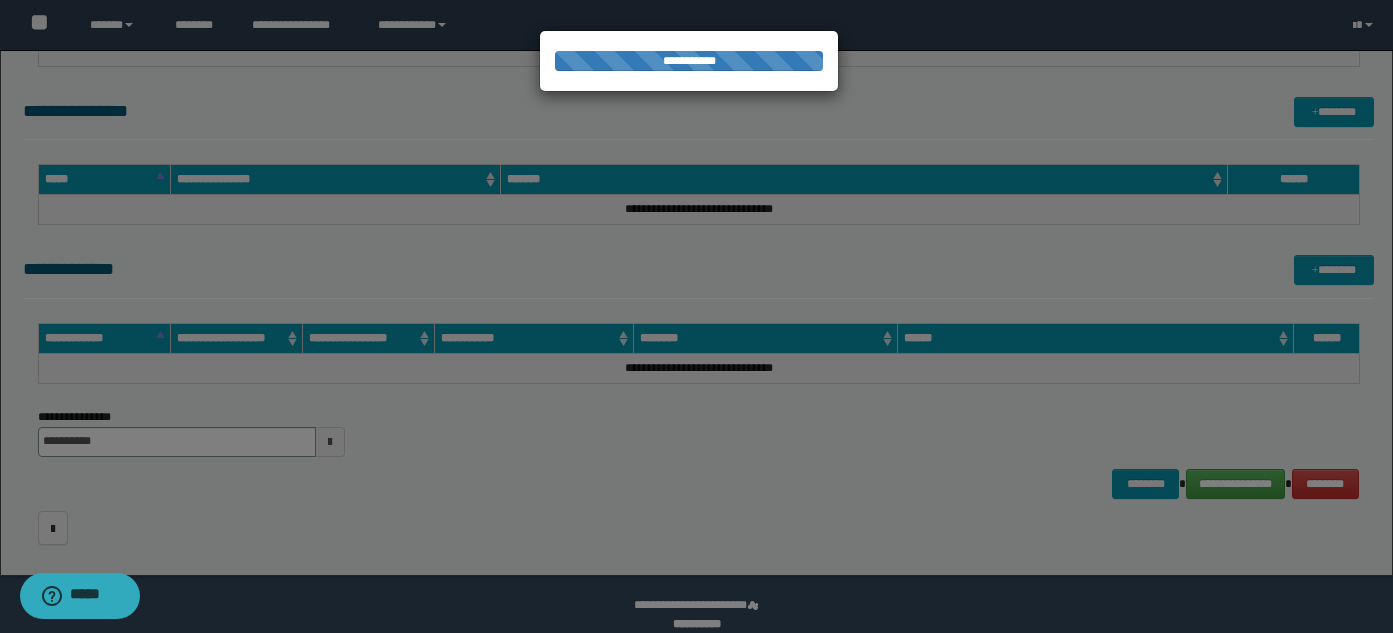scroll, scrollTop: 1421, scrollLeft: 0, axis: vertical 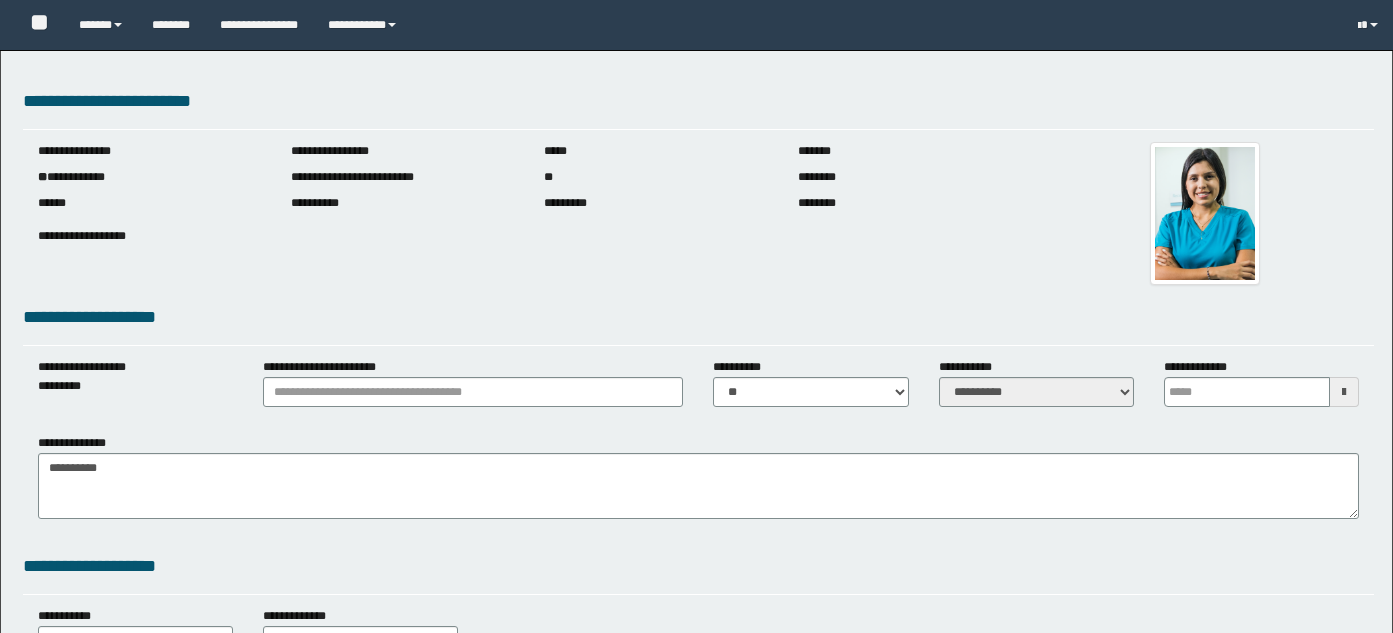 type 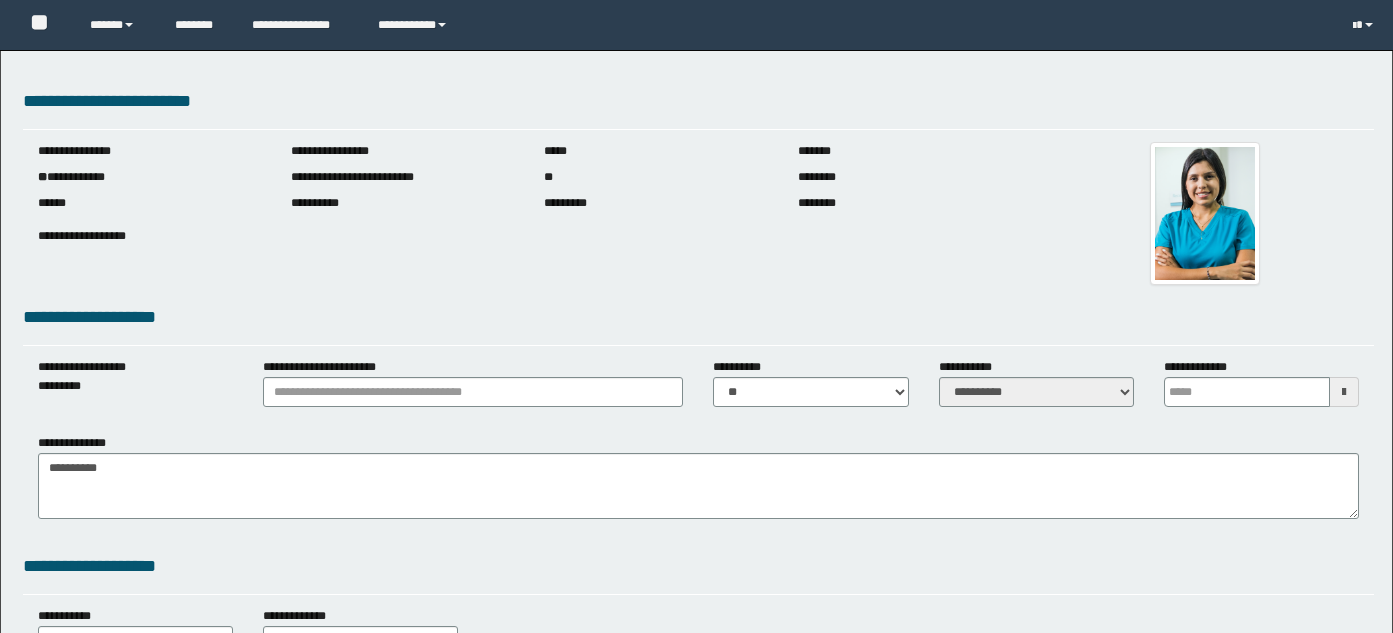 scroll, scrollTop: 0, scrollLeft: 0, axis: both 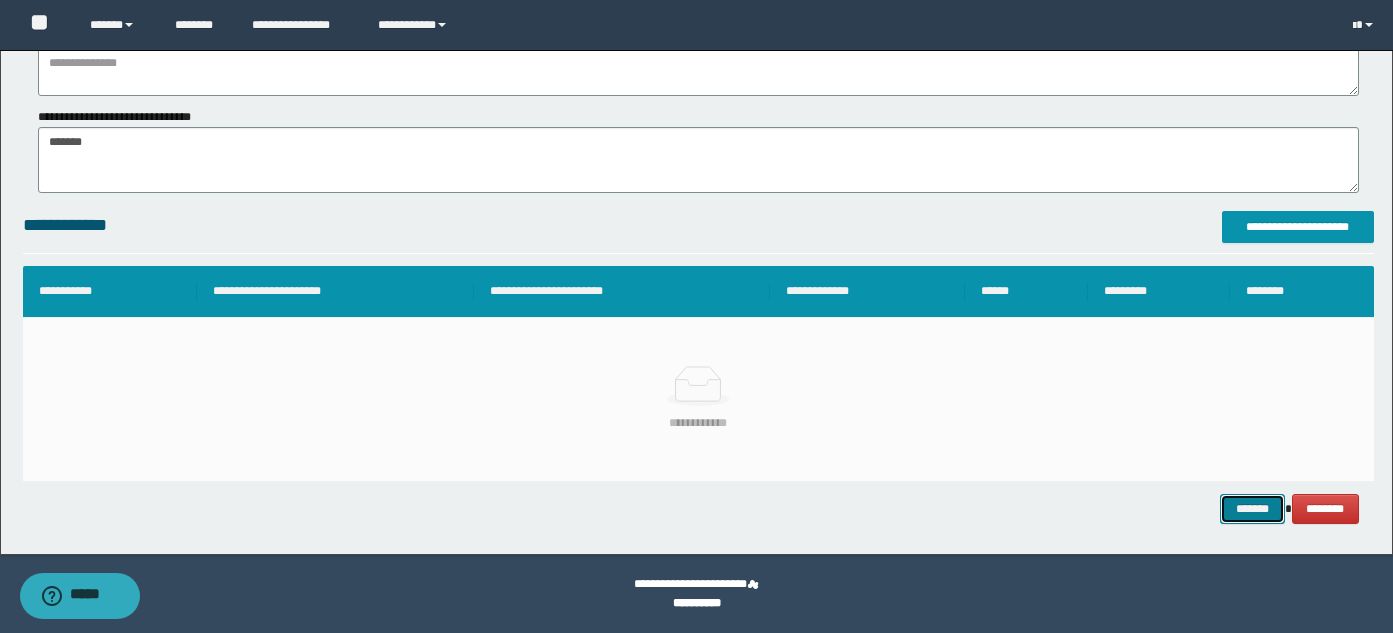 click on "*******" at bounding box center (1252, 509) 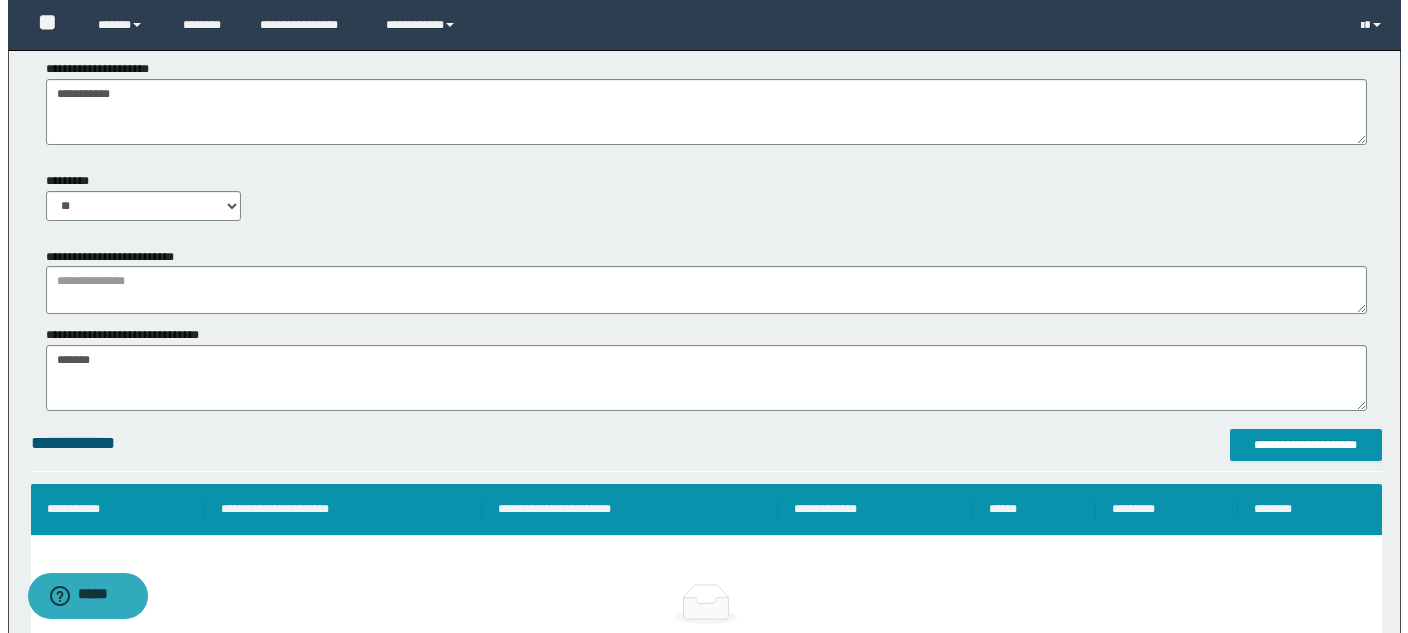 scroll, scrollTop: 1241, scrollLeft: 0, axis: vertical 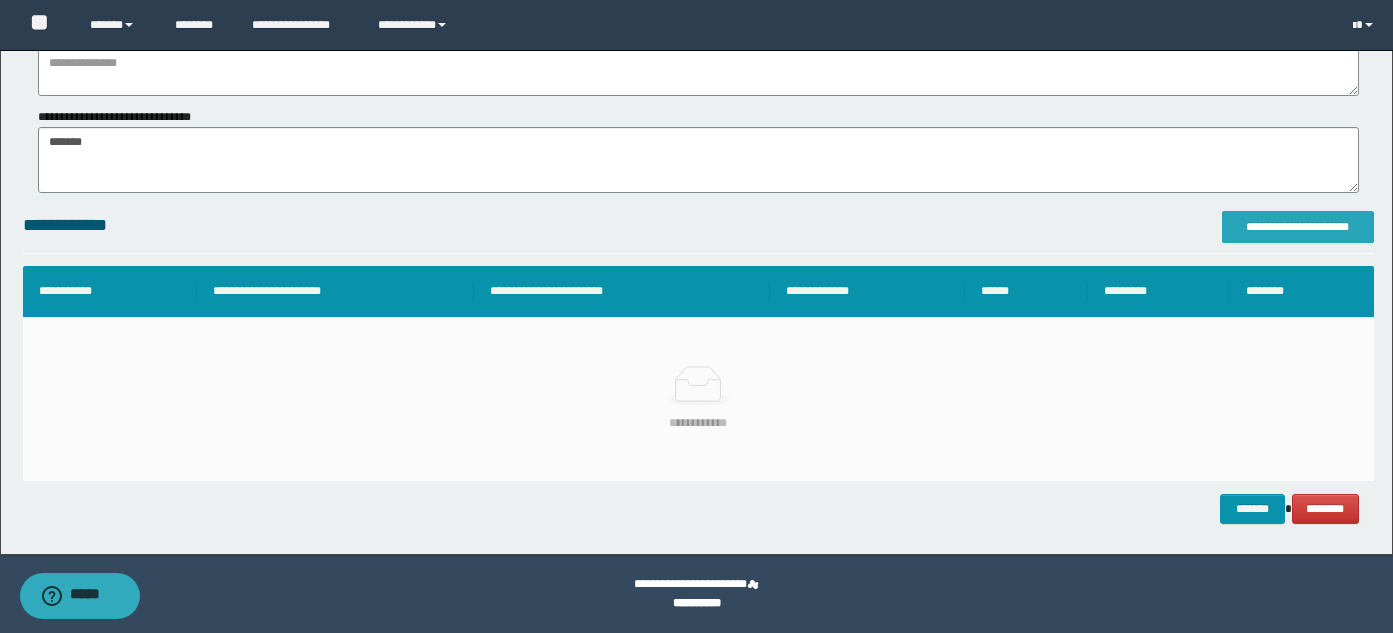 click on "**********" at bounding box center [1298, 227] 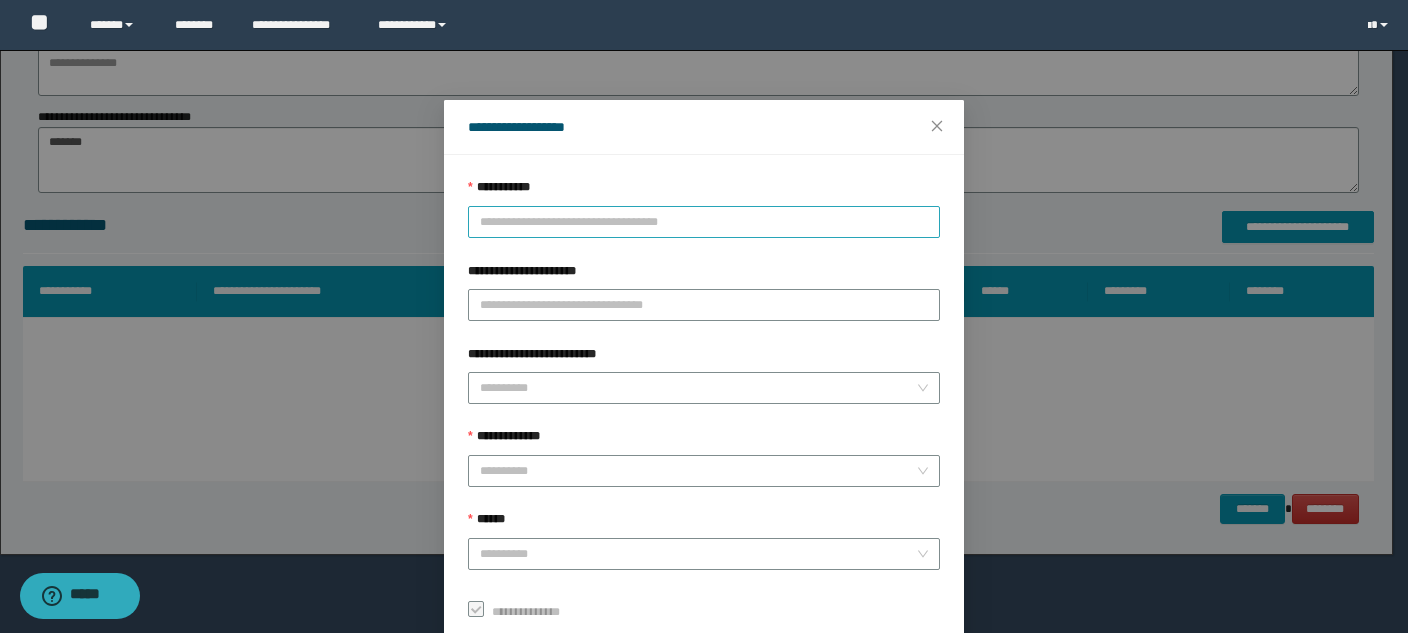 click on "**********" at bounding box center (704, 222) 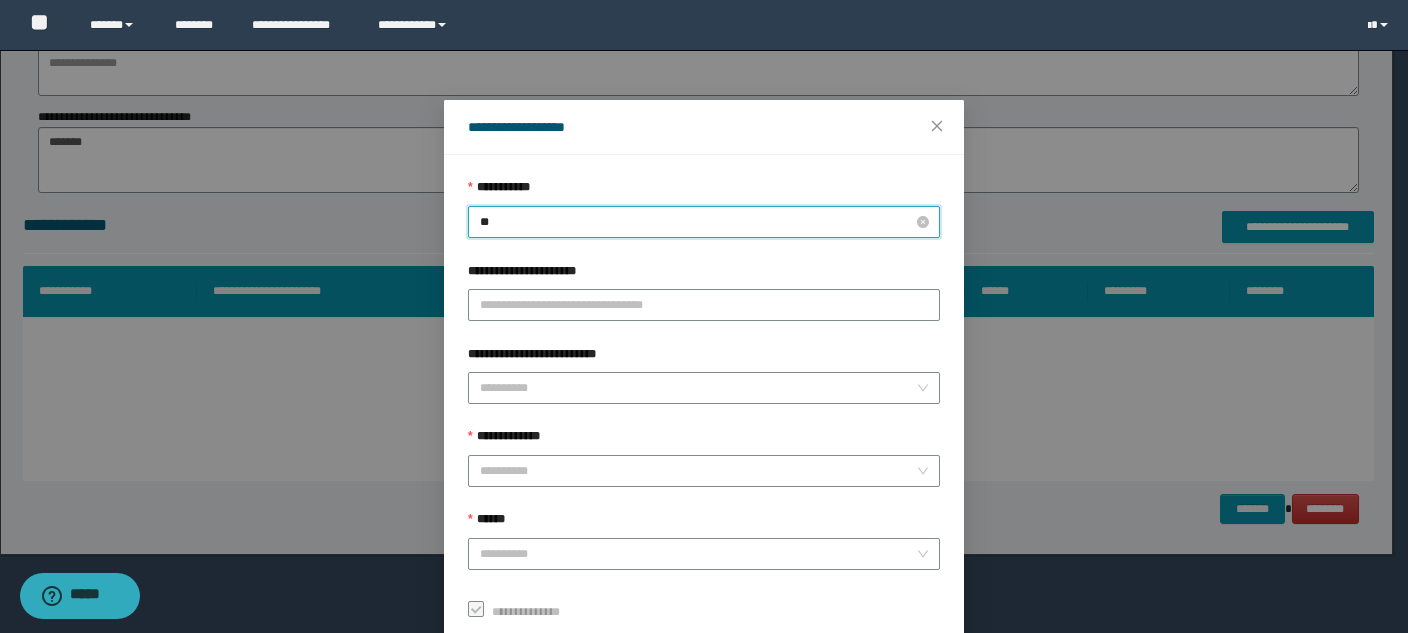 type on "*" 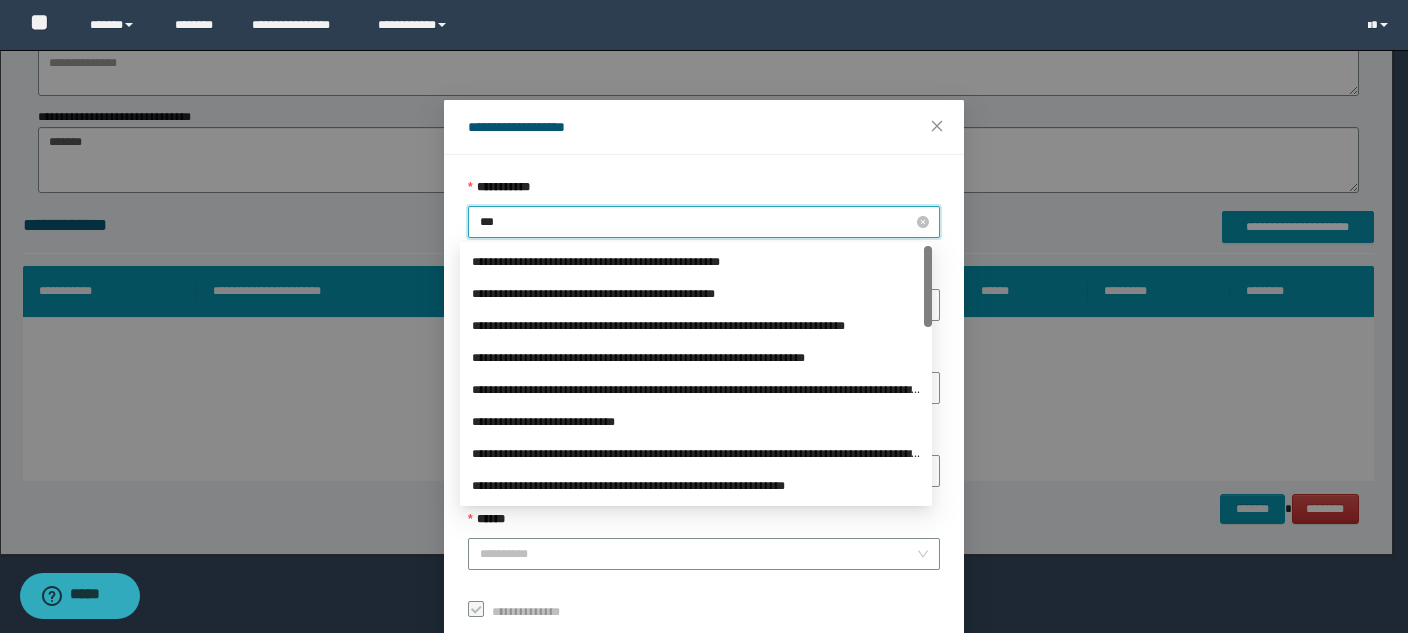 type on "****" 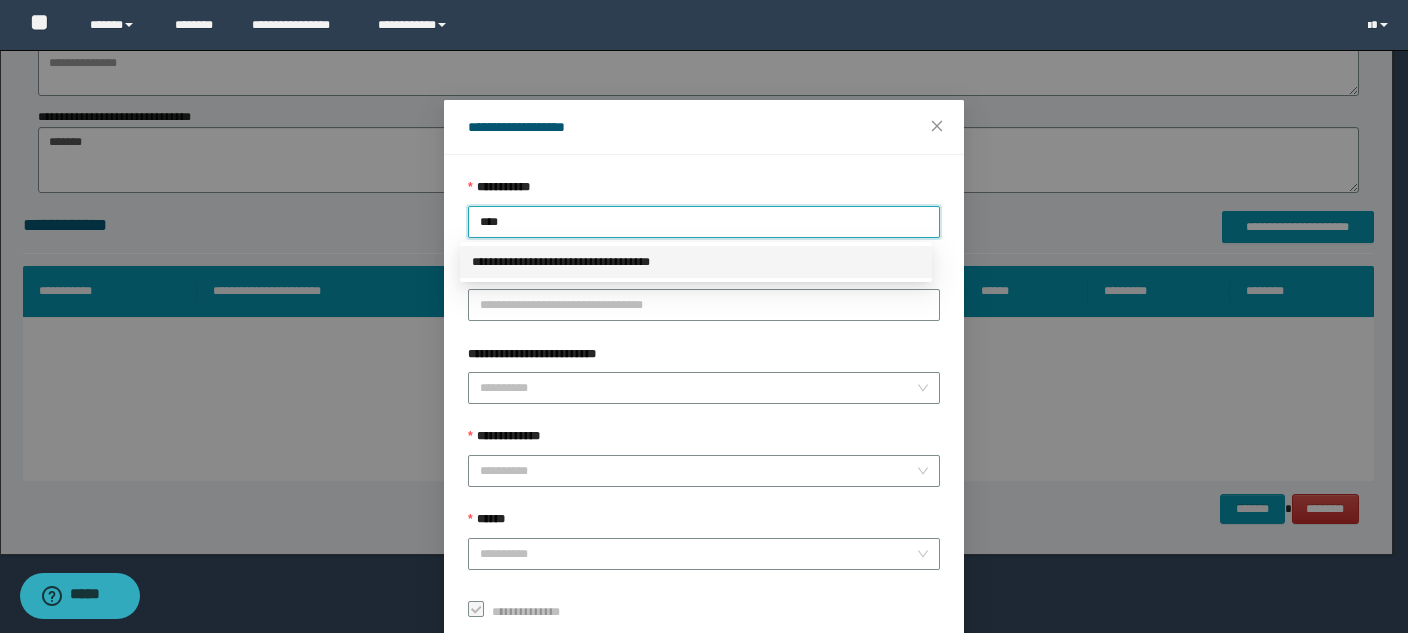 click on "**********" at bounding box center (696, 262) 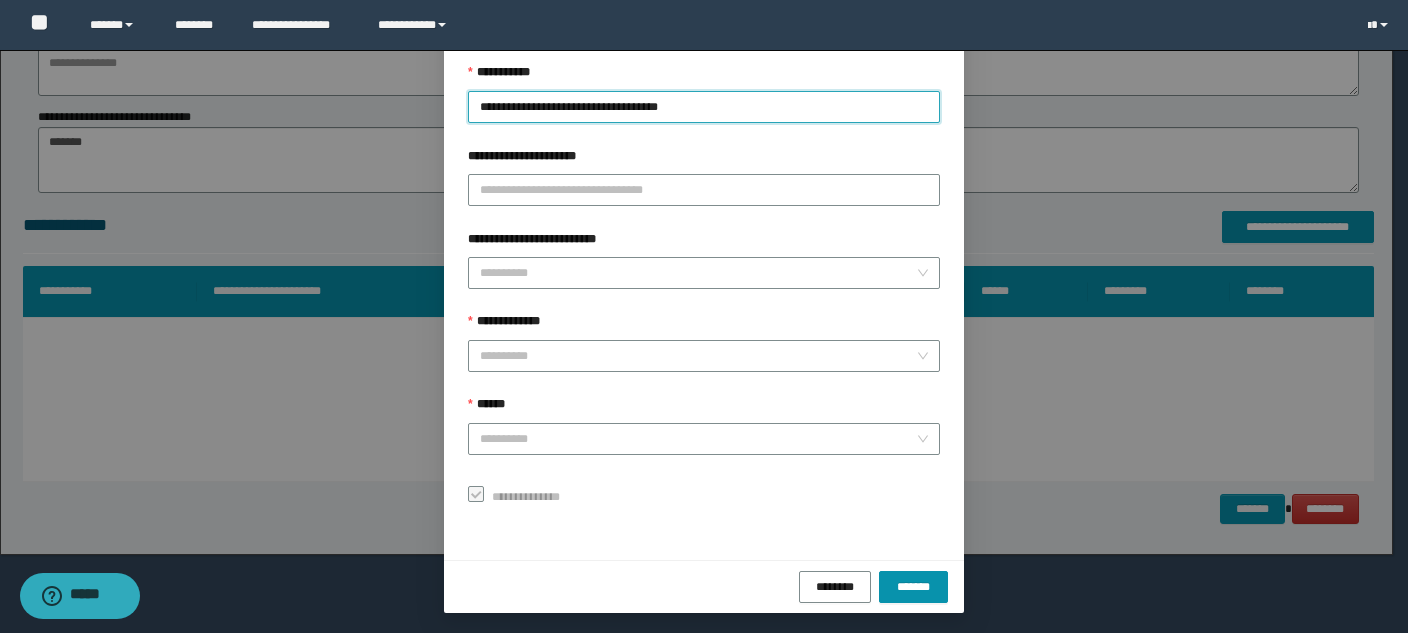 scroll, scrollTop: 119, scrollLeft: 0, axis: vertical 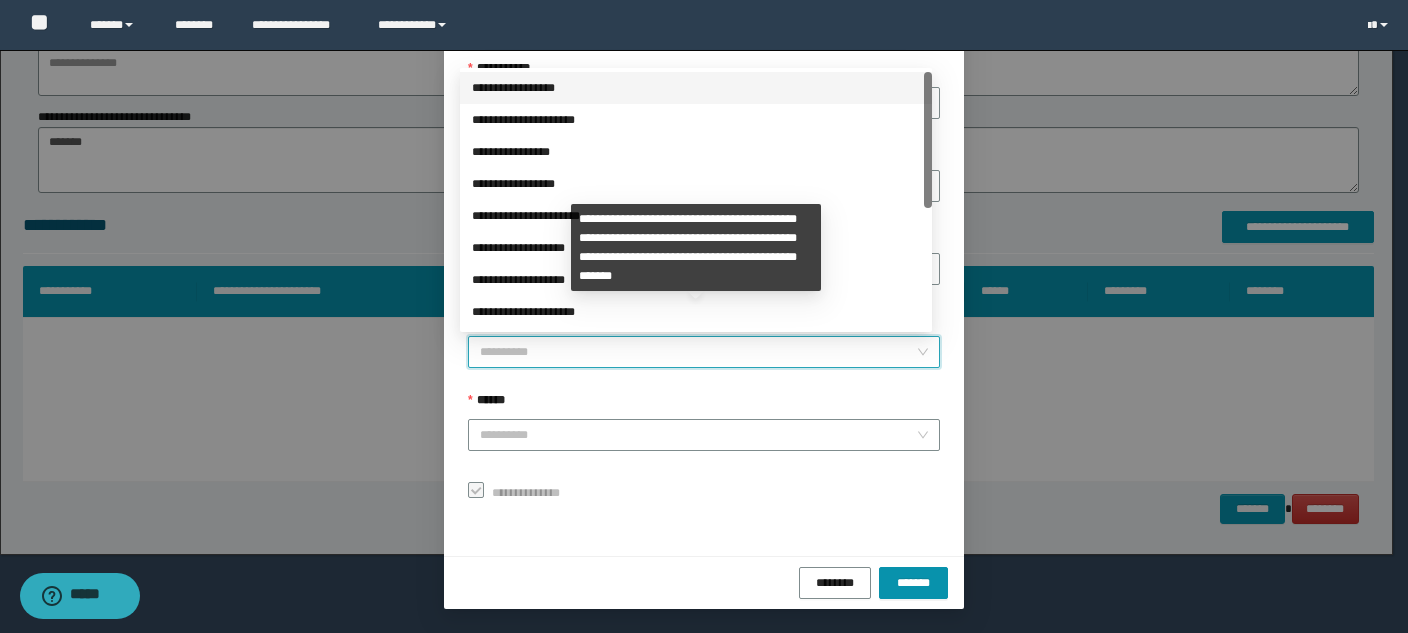 drag, startPoint x: 551, startPoint y: 355, endPoint x: 546, endPoint y: 369, distance: 14.866069 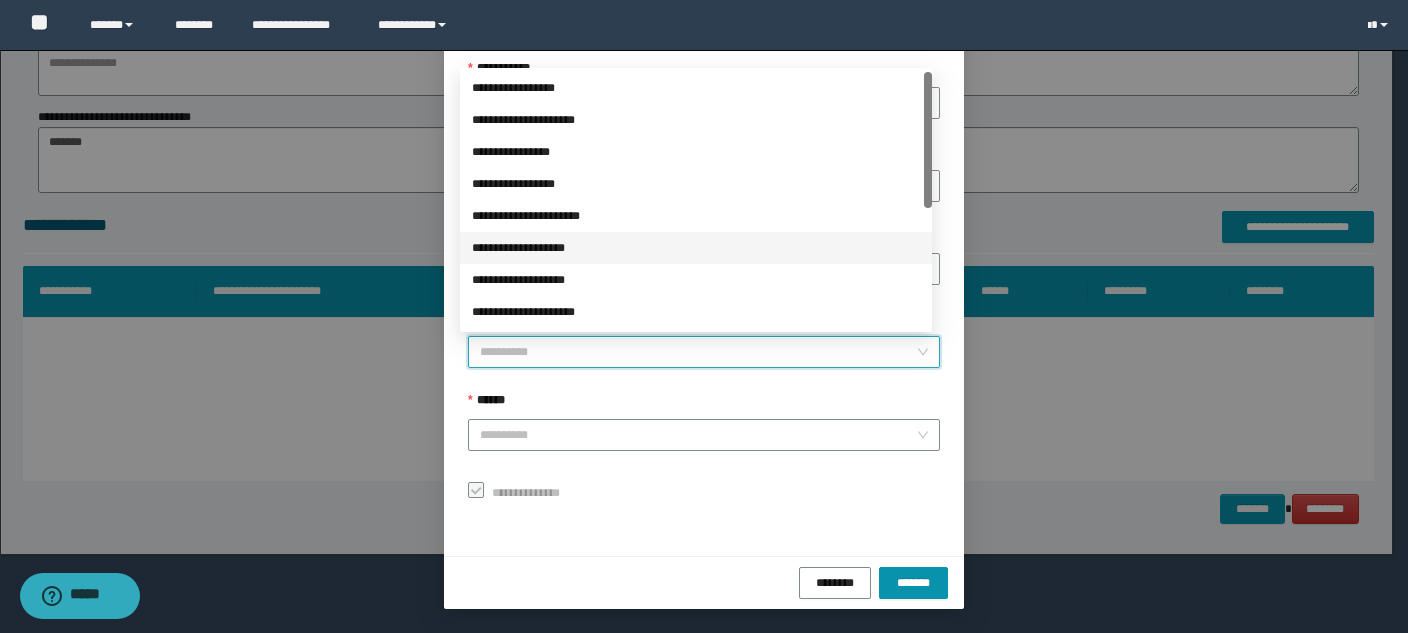 scroll, scrollTop: 100, scrollLeft: 0, axis: vertical 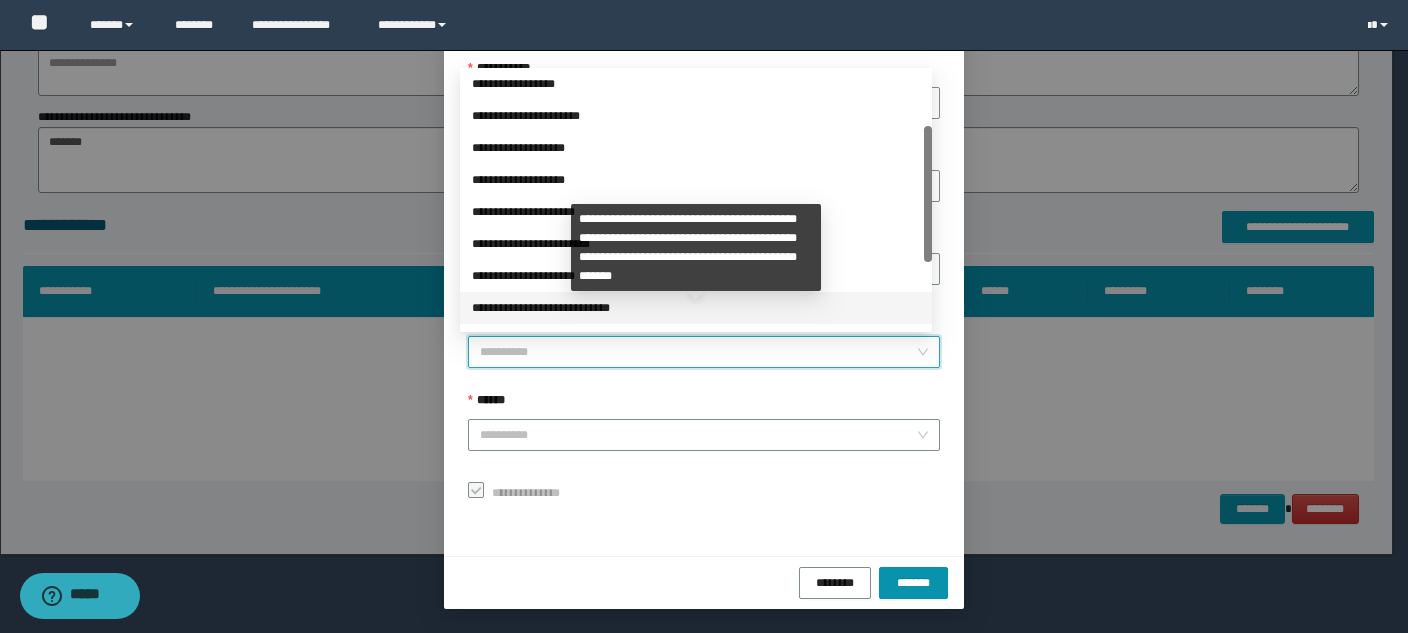 click on "**********" at bounding box center (696, 308) 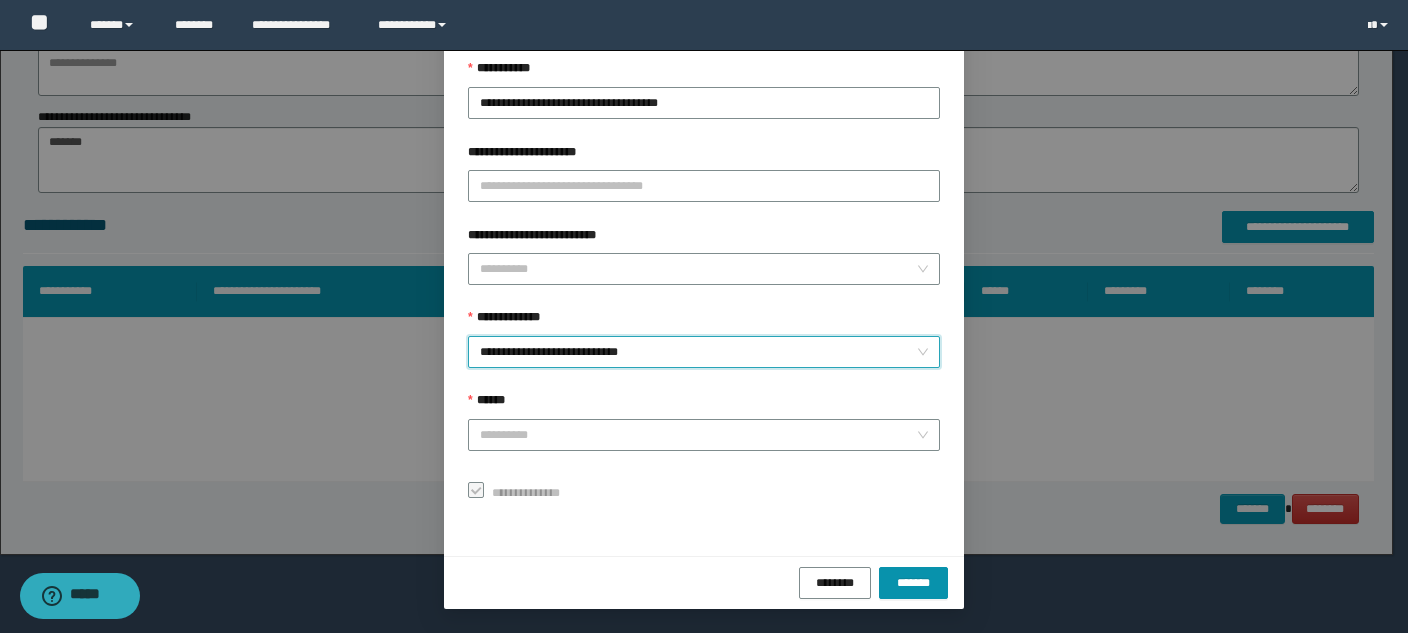 click on "**********" at bounding box center (704, 352) 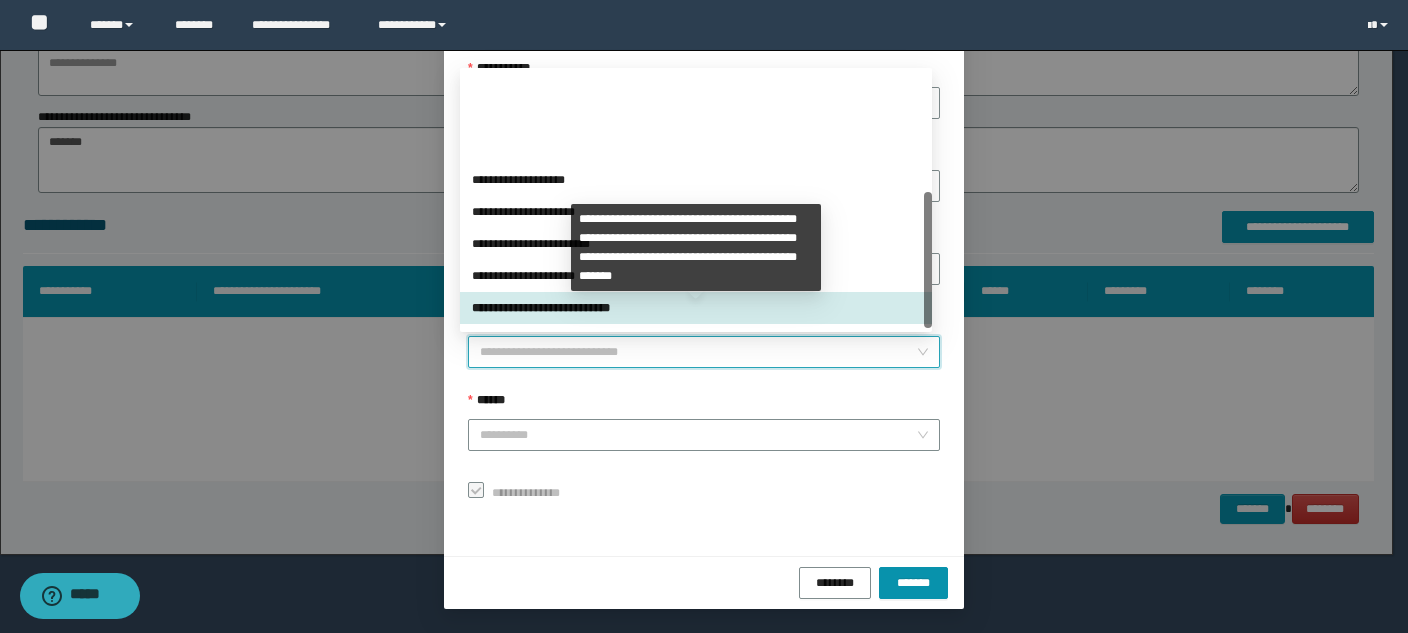 scroll, scrollTop: 224, scrollLeft: 0, axis: vertical 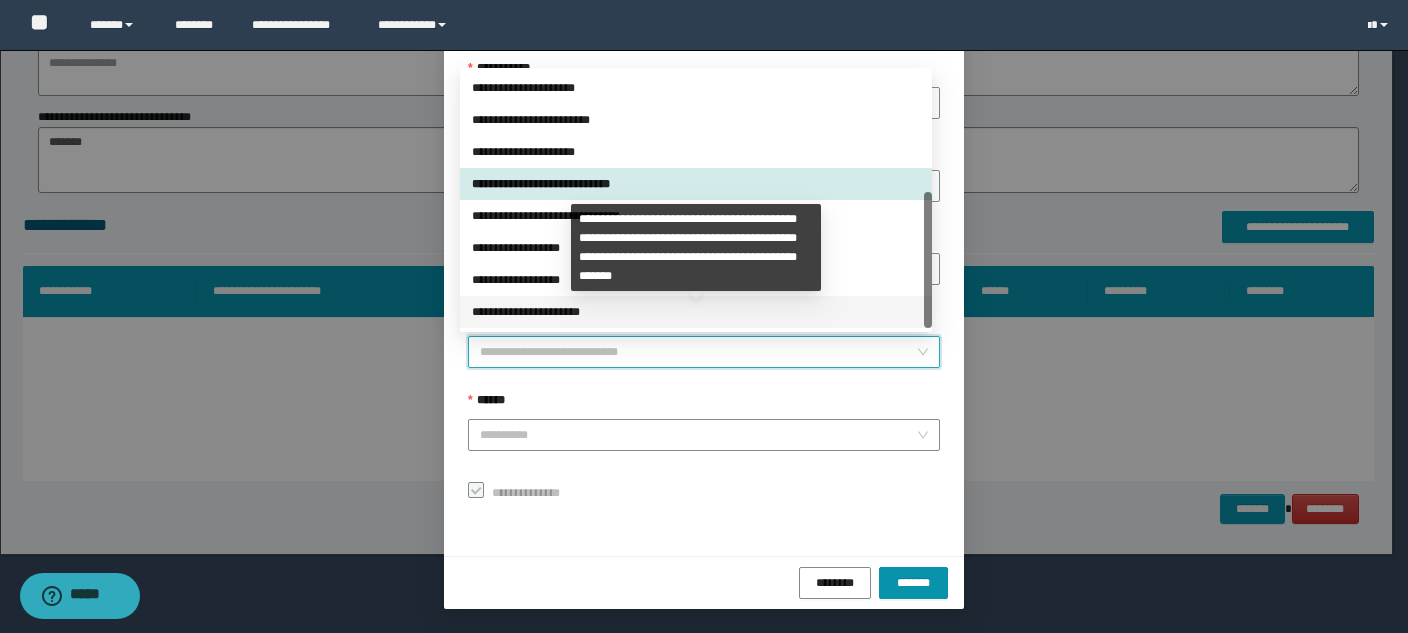 click on "**********" at bounding box center [696, 312] 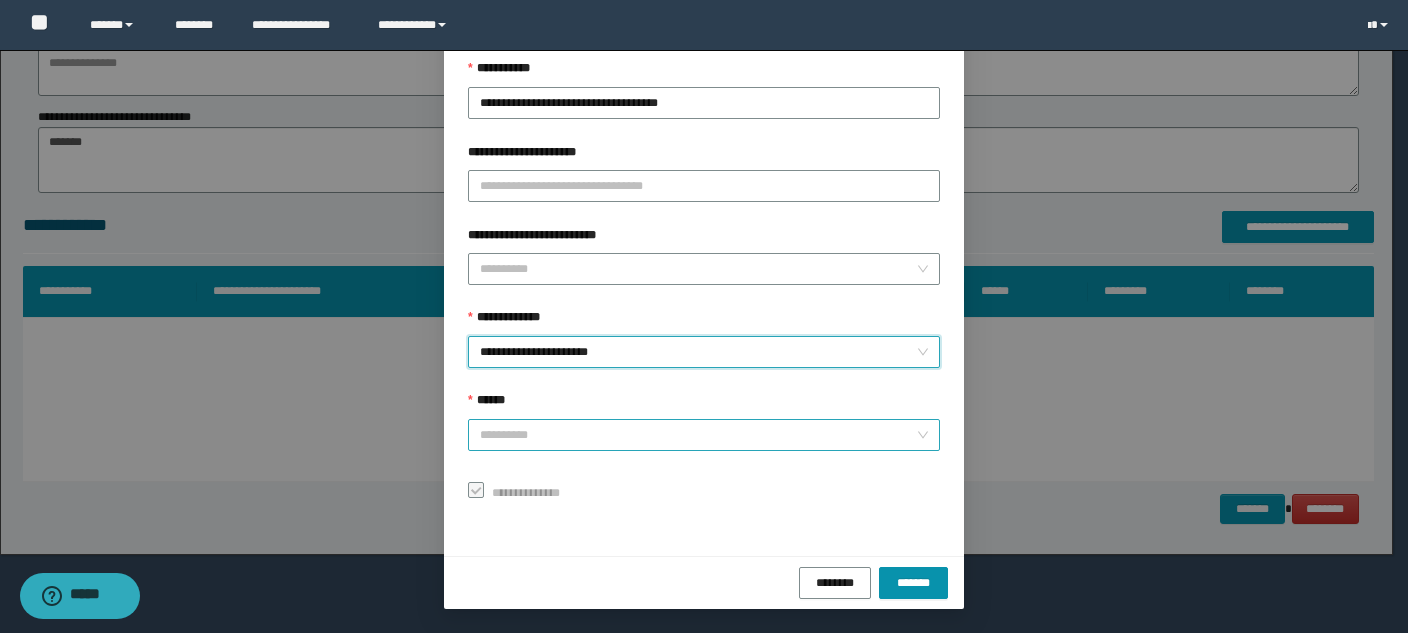 click on "******" at bounding box center (698, 435) 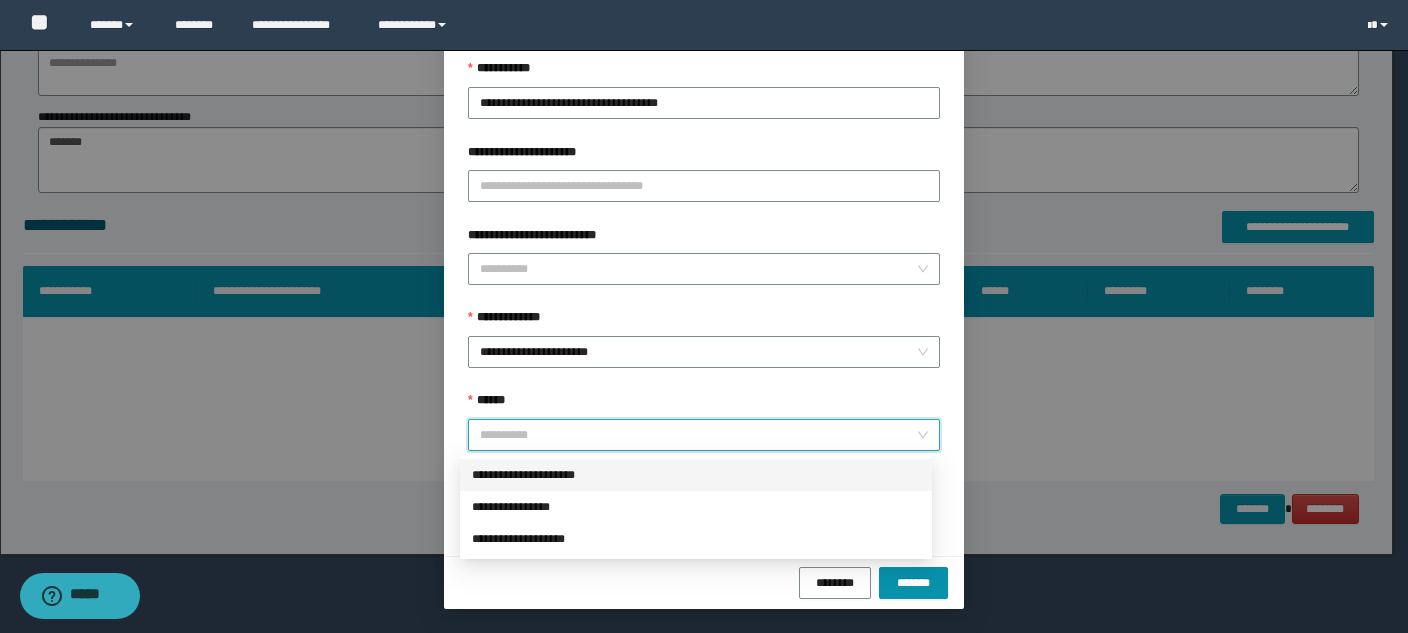 click on "**********" at bounding box center (696, 475) 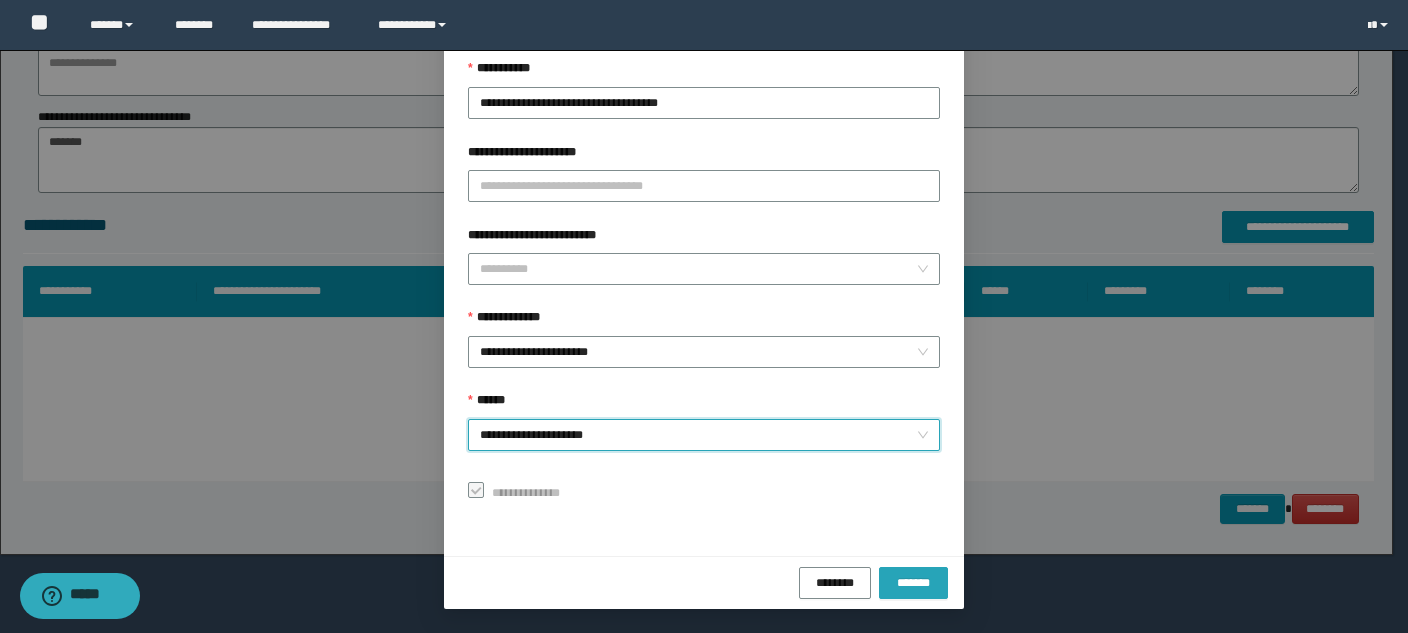 click on "*******" at bounding box center [913, 582] 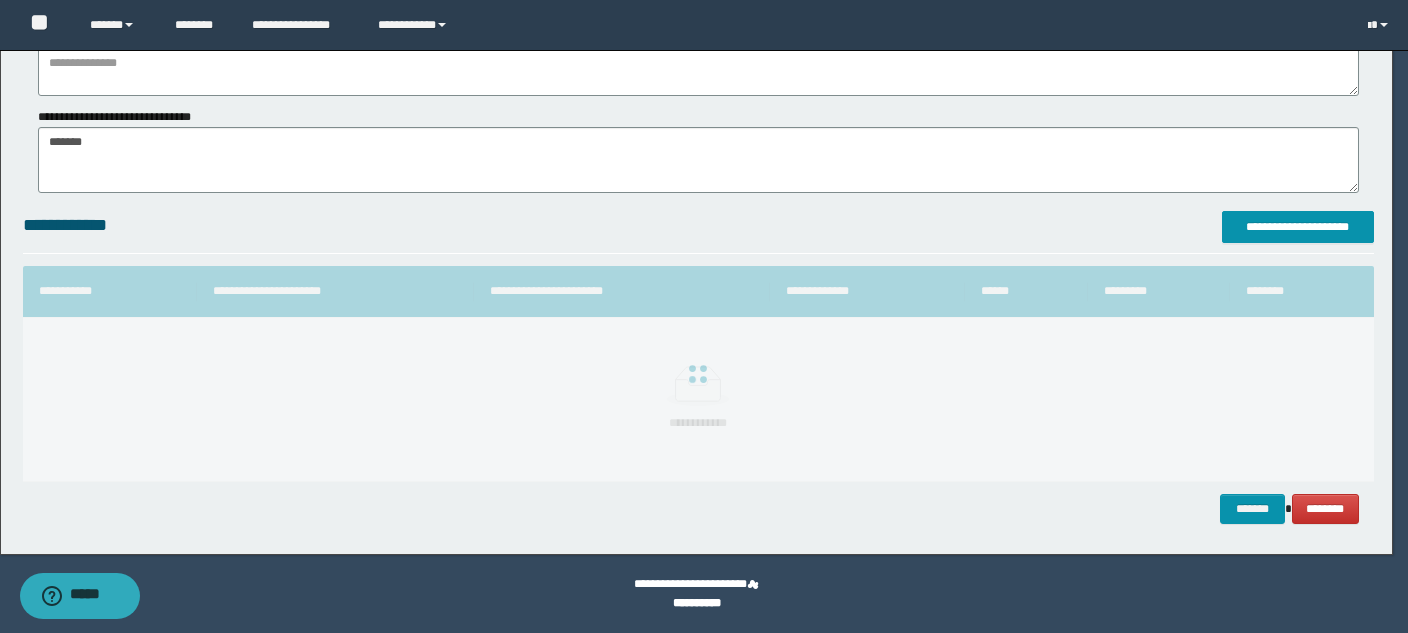 scroll, scrollTop: 1206, scrollLeft: 0, axis: vertical 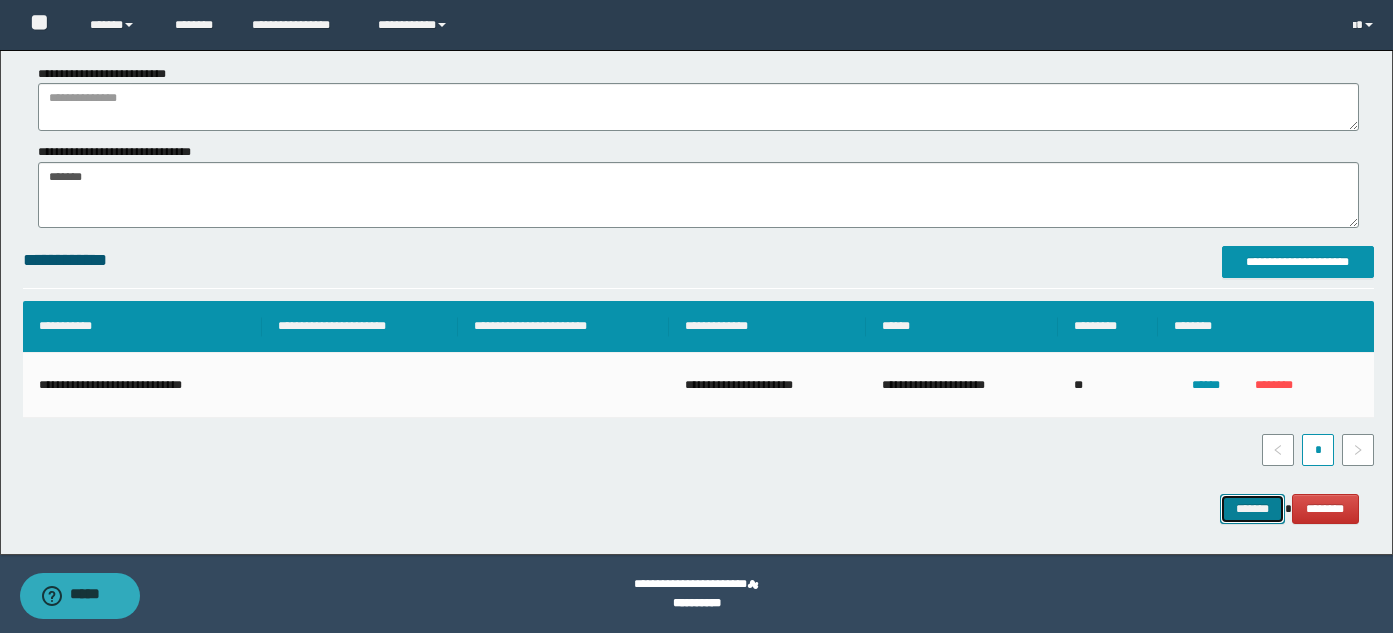 click on "*******" at bounding box center [1252, 509] 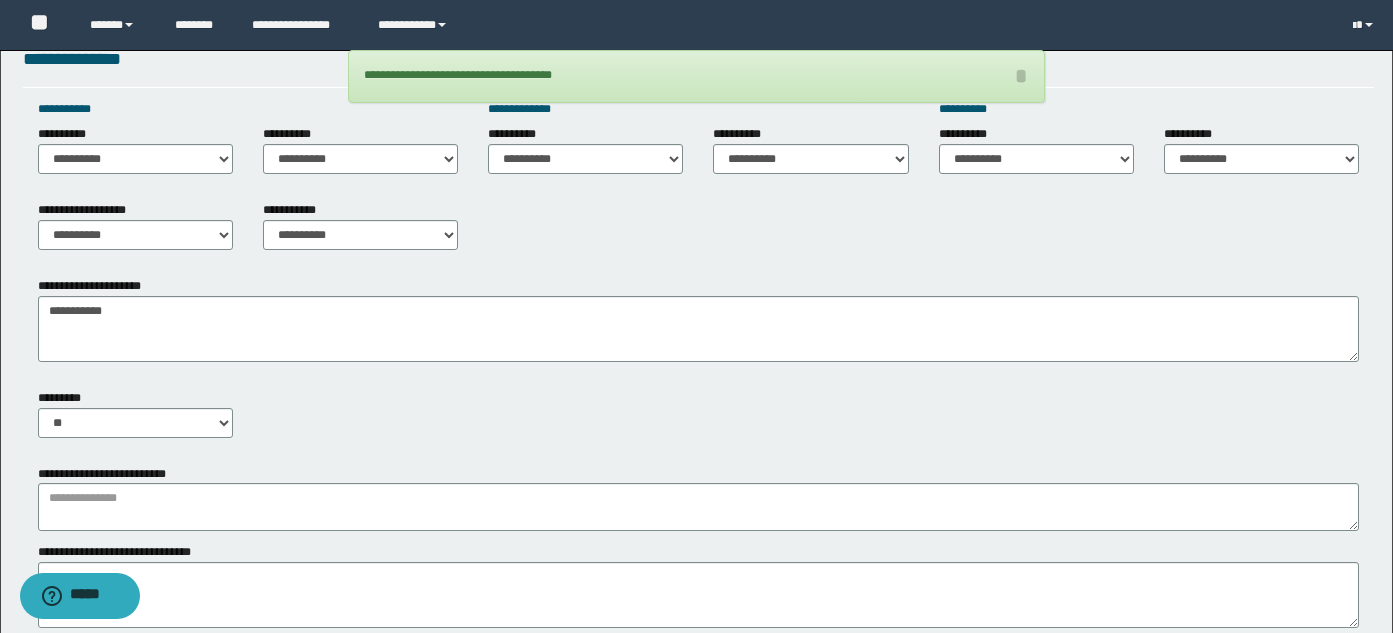 scroll, scrollTop: 469, scrollLeft: 0, axis: vertical 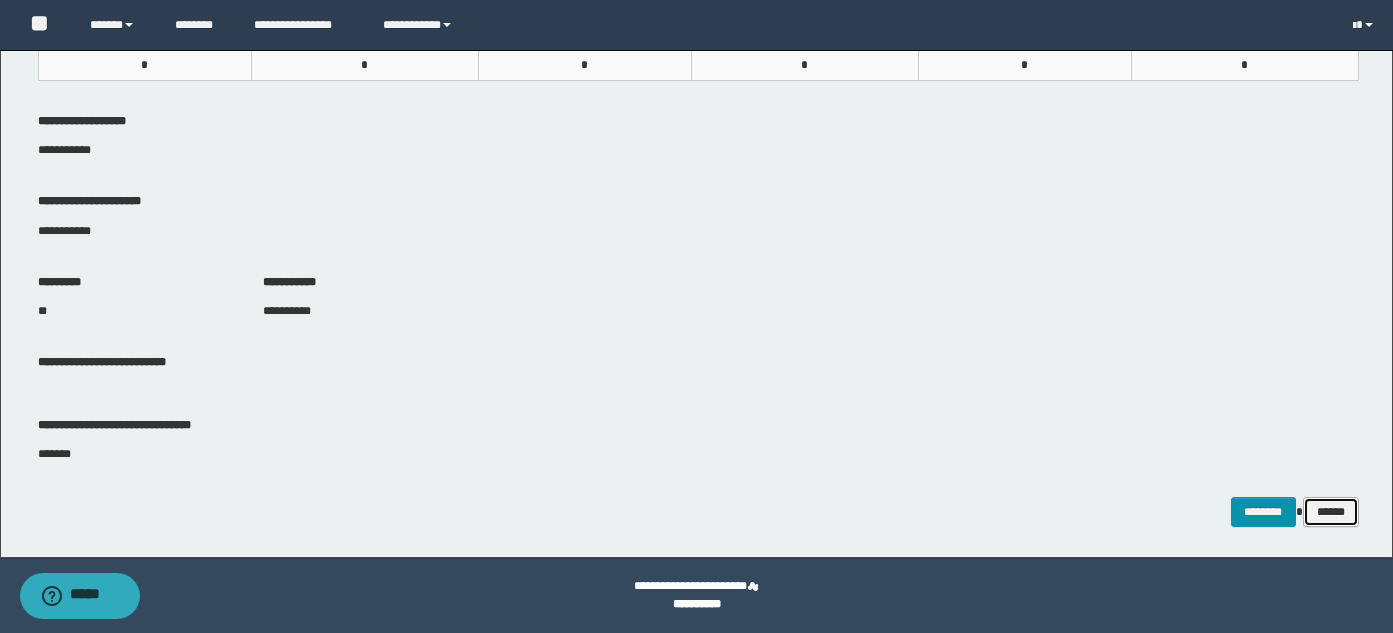 click on "******" at bounding box center (1331, 512) 